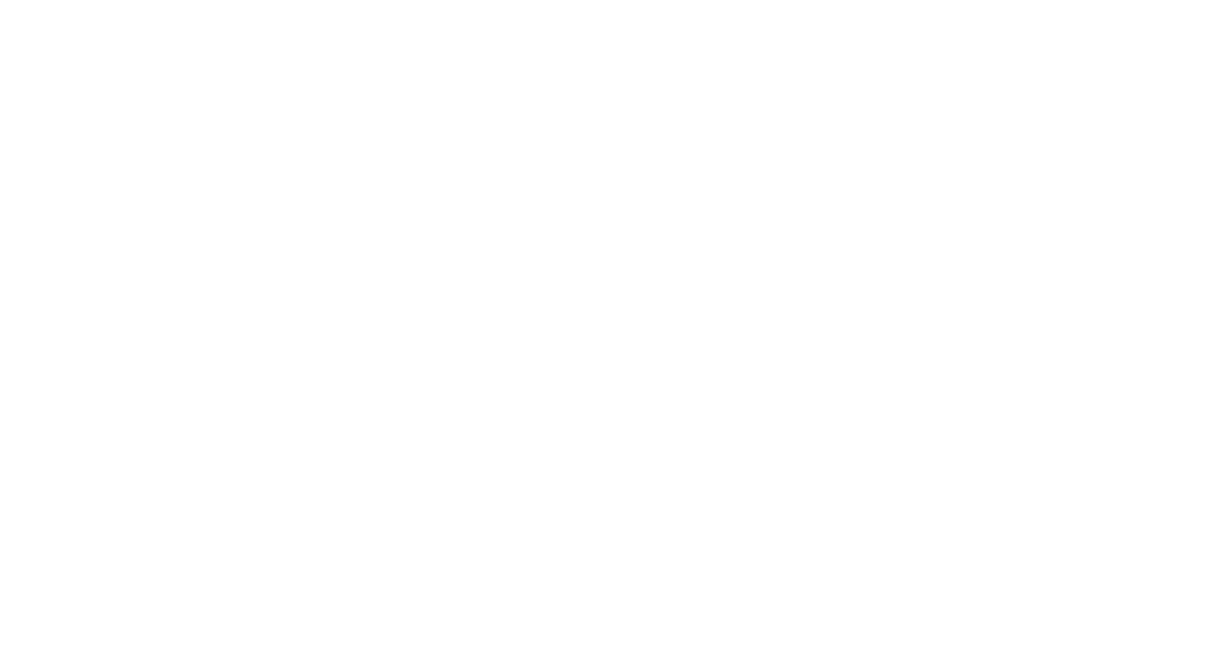 scroll, scrollTop: 0, scrollLeft: 0, axis: both 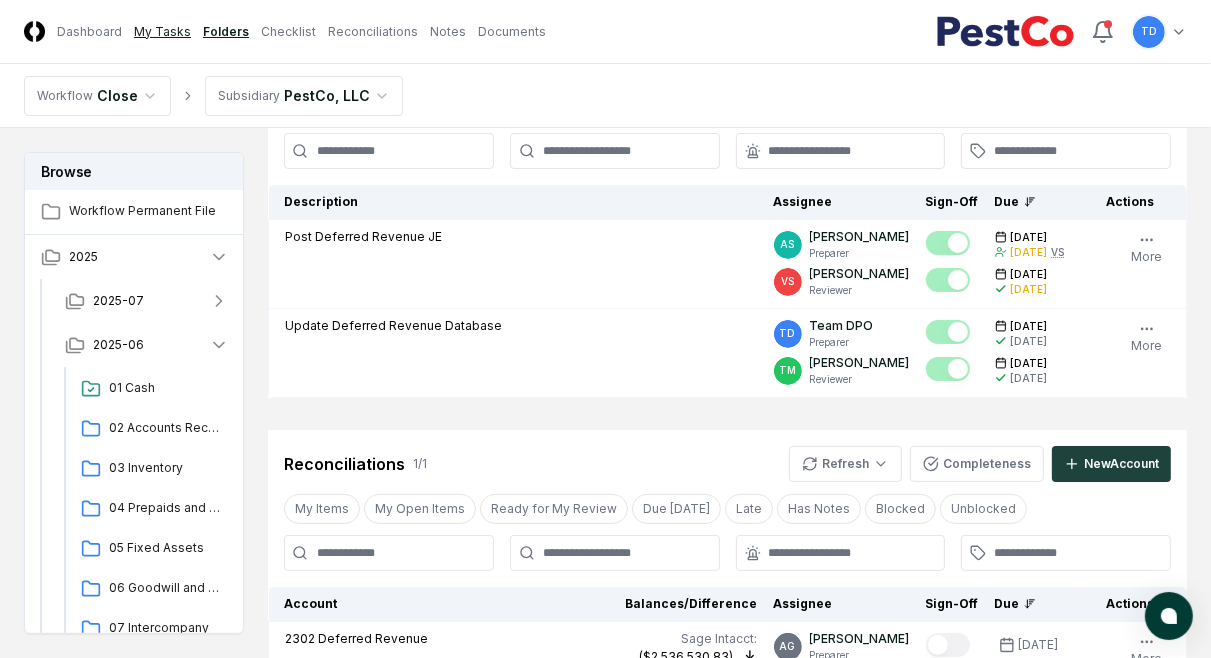 click on "My Tasks" at bounding box center (162, 32) 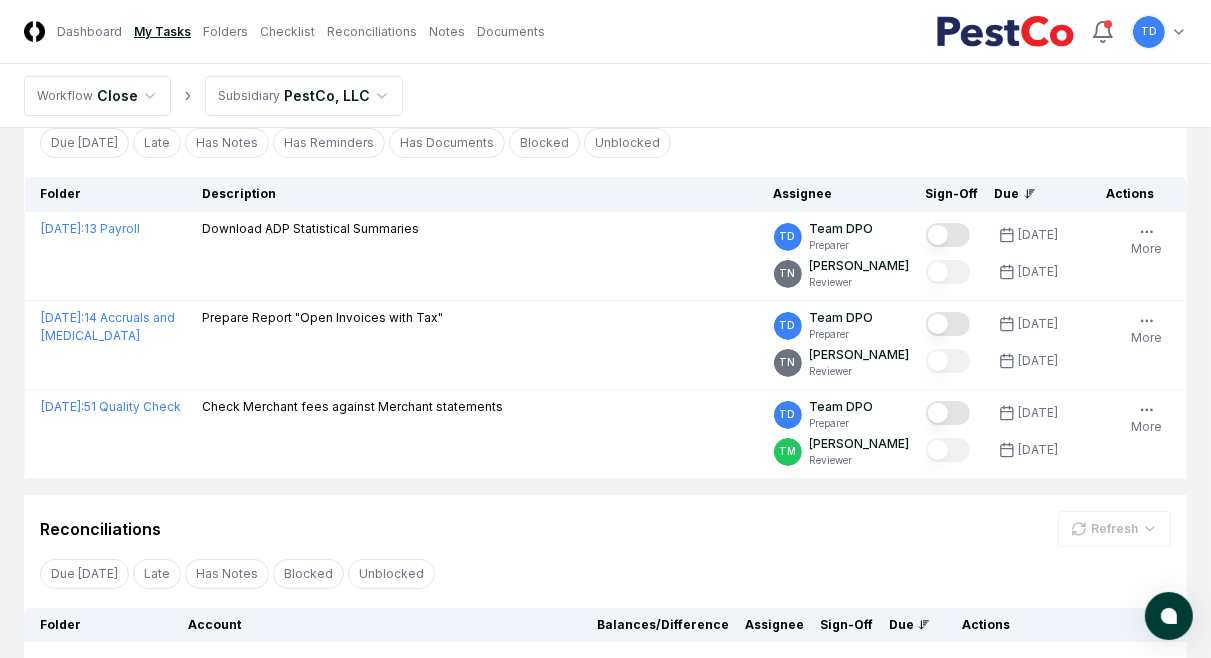 scroll, scrollTop: 120, scrollLeft: 0, axis: vertical 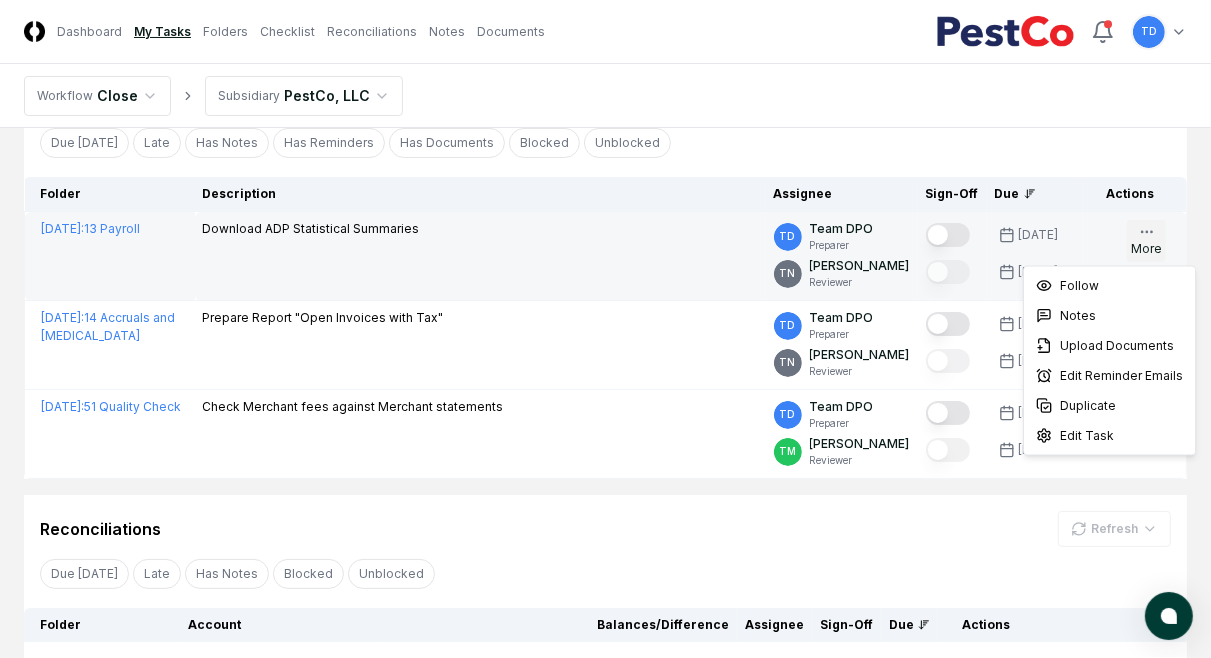 click 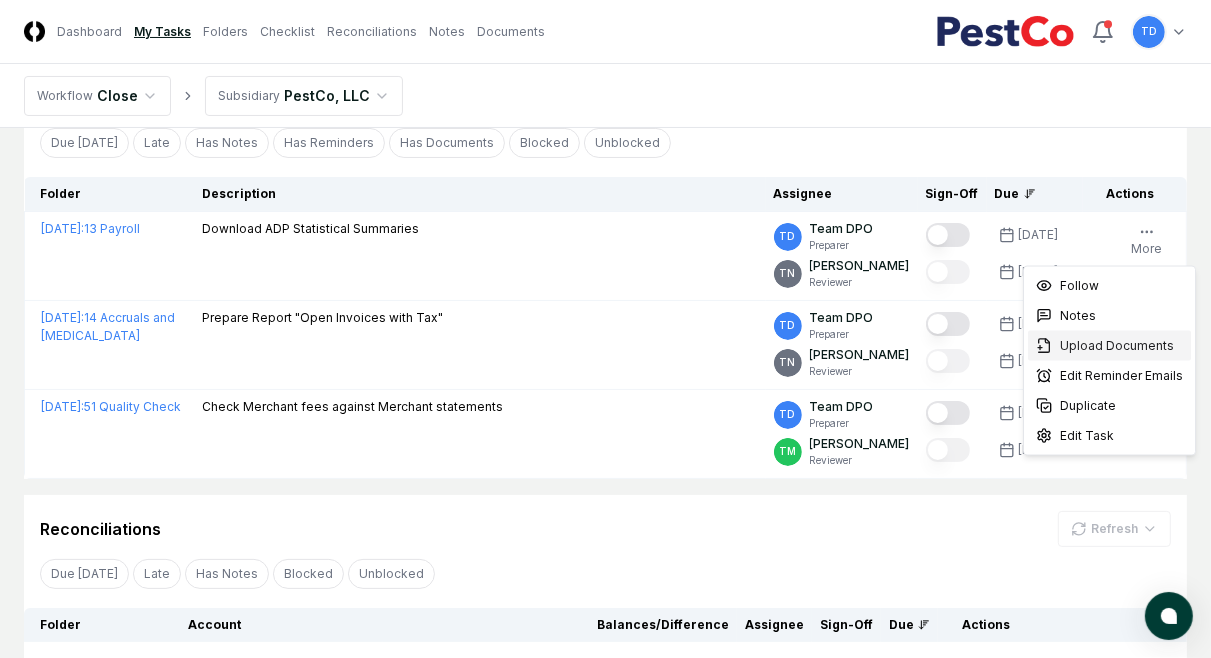 click on "Upload Documents" at bounding box center [1117, 346] 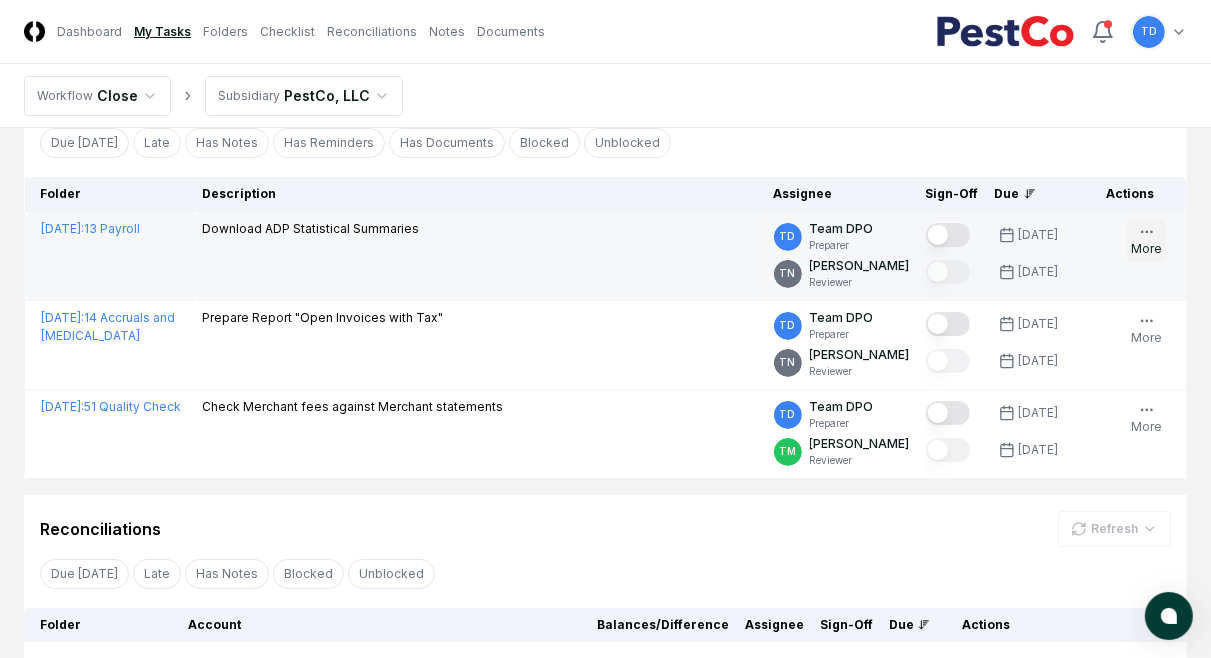 click on "More" at bounding box center (1146, 241) 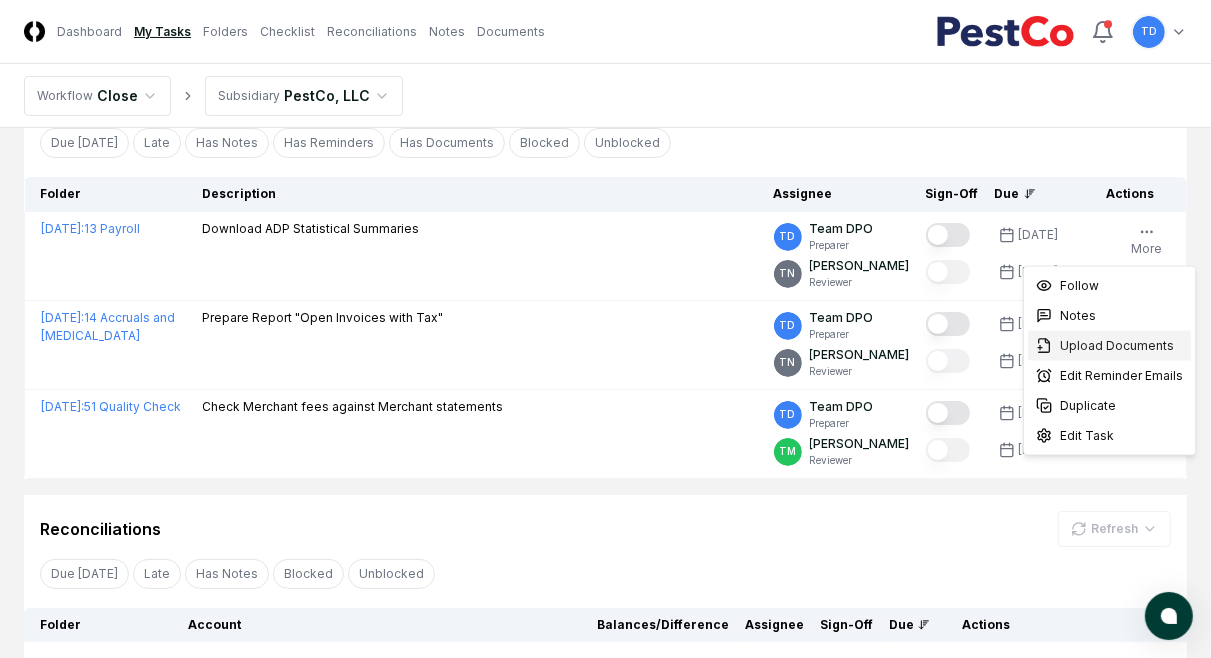 click on "Upload Documents" at bounding box center (1109, 346) 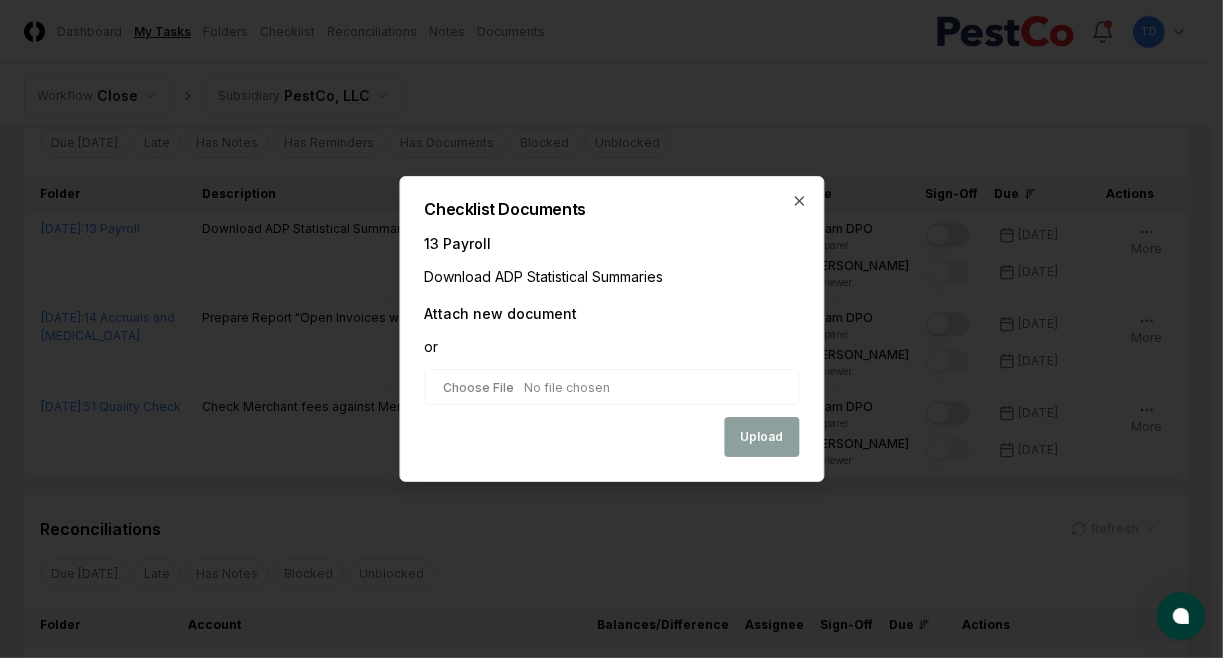 click at bounding box center (611, 387) 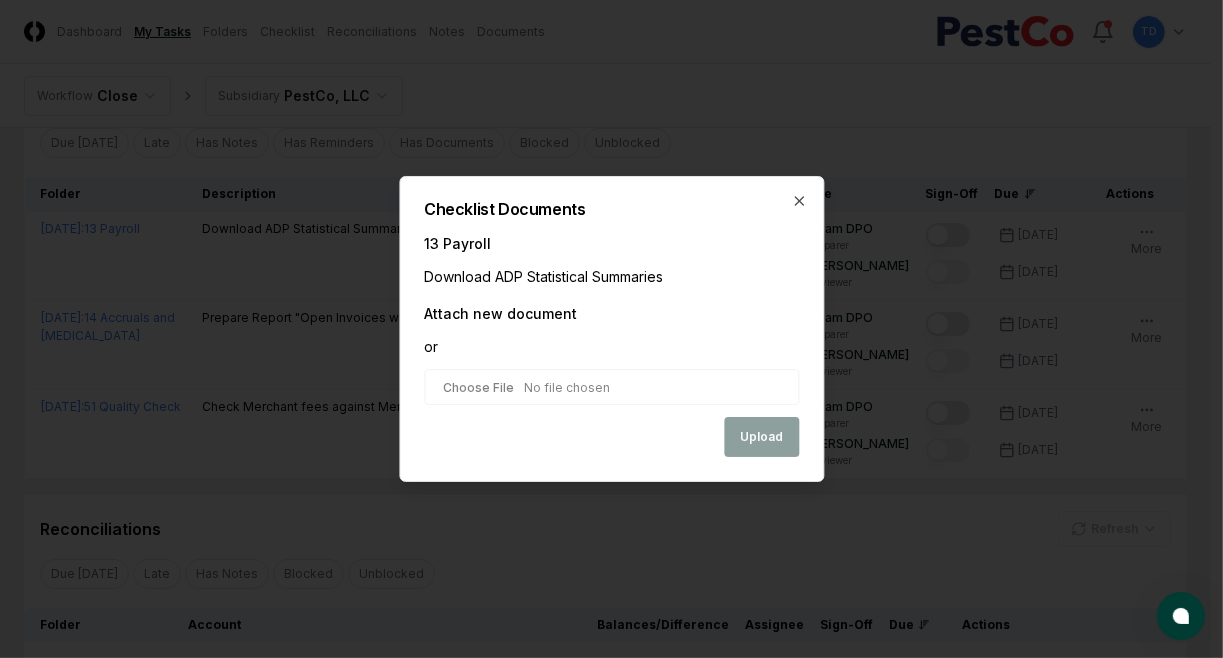 type on "**********" 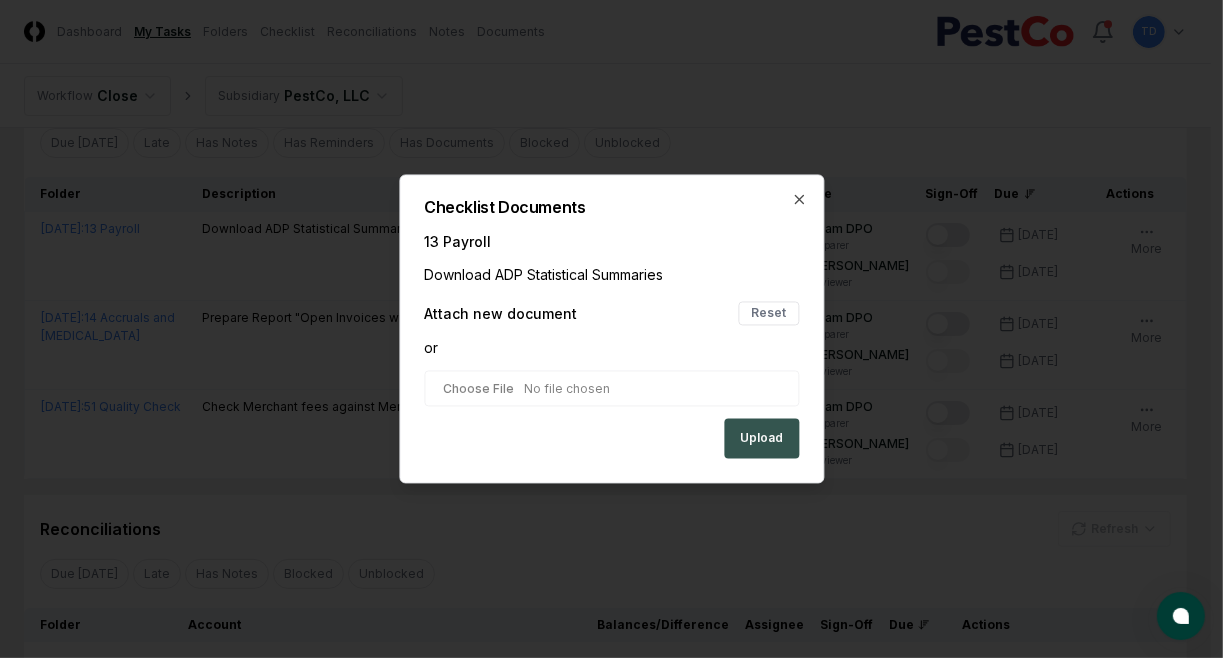 click on "Upload" at bounding box center (761, 439) 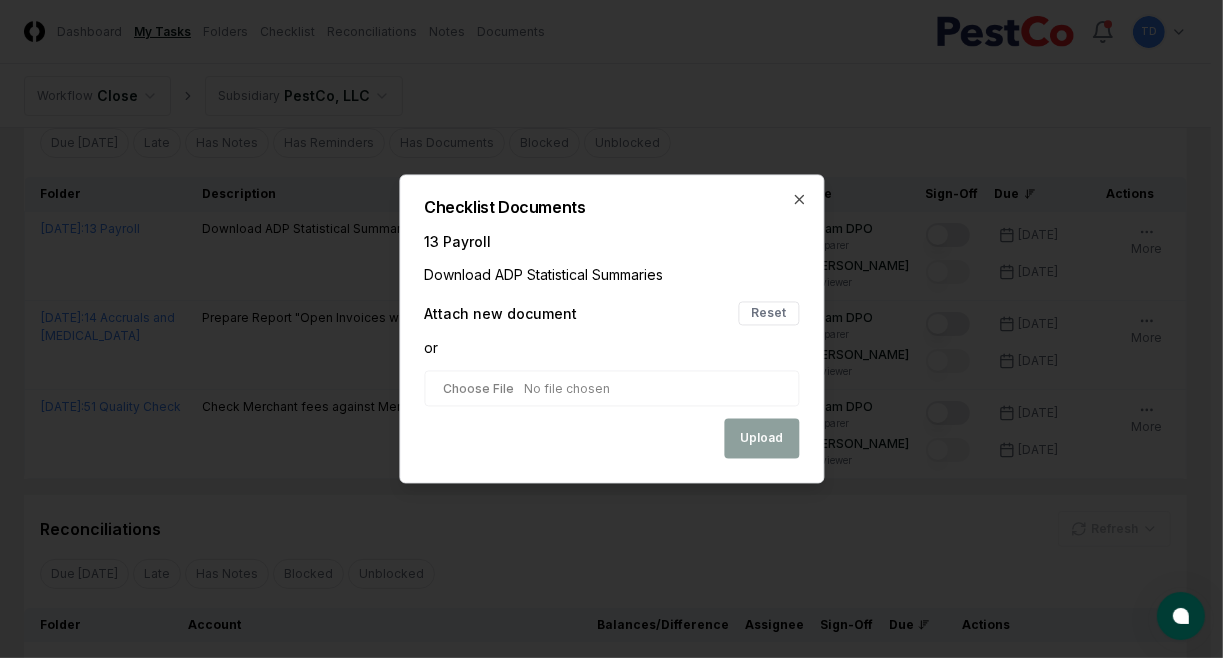 click on "Upload" at bounding box center (611, 439) 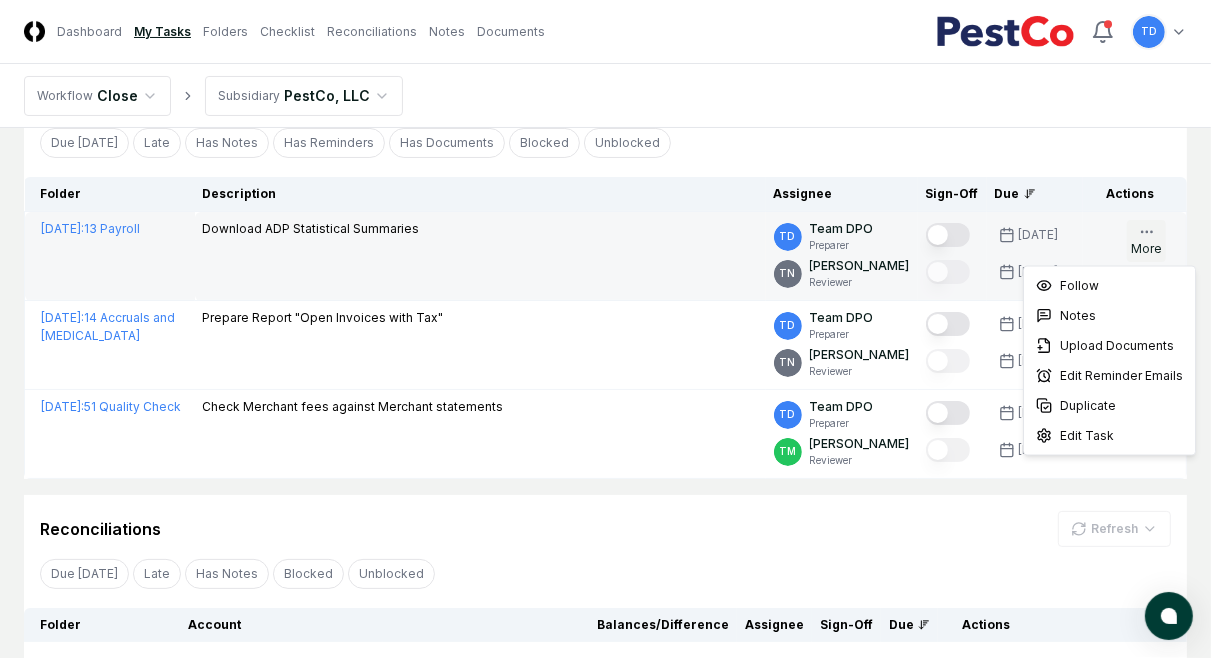 click on "More" at bounding box center (1146, 241) 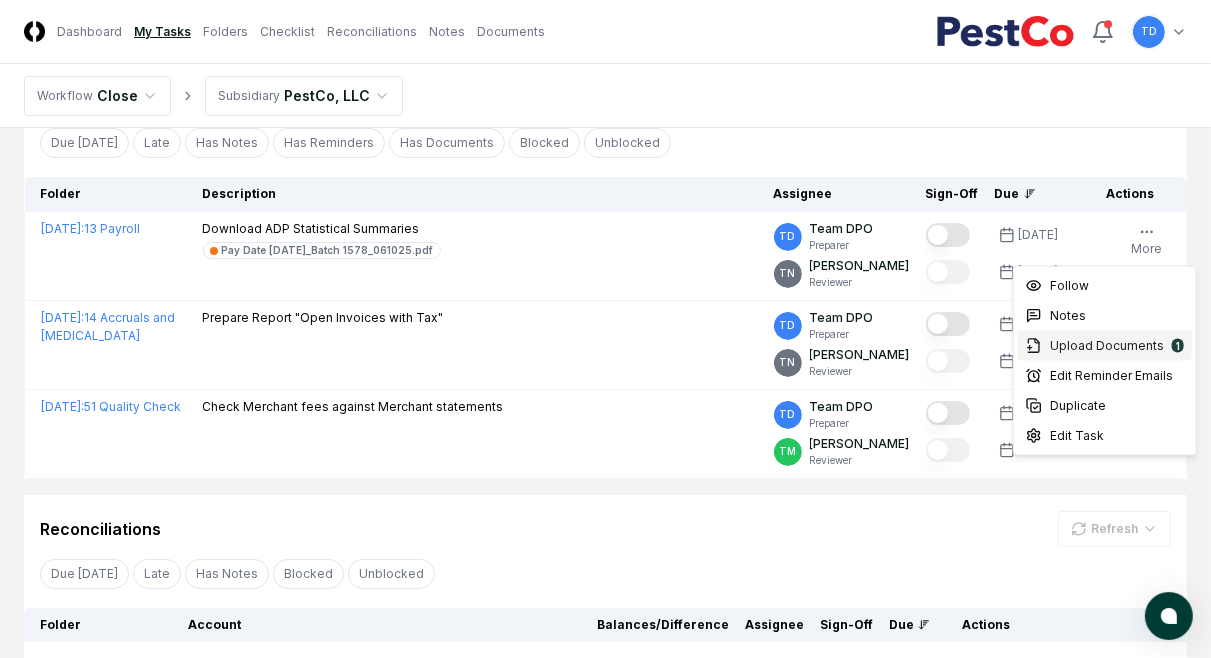 click on "Upload Documents" at bounding box center (1107, 346) 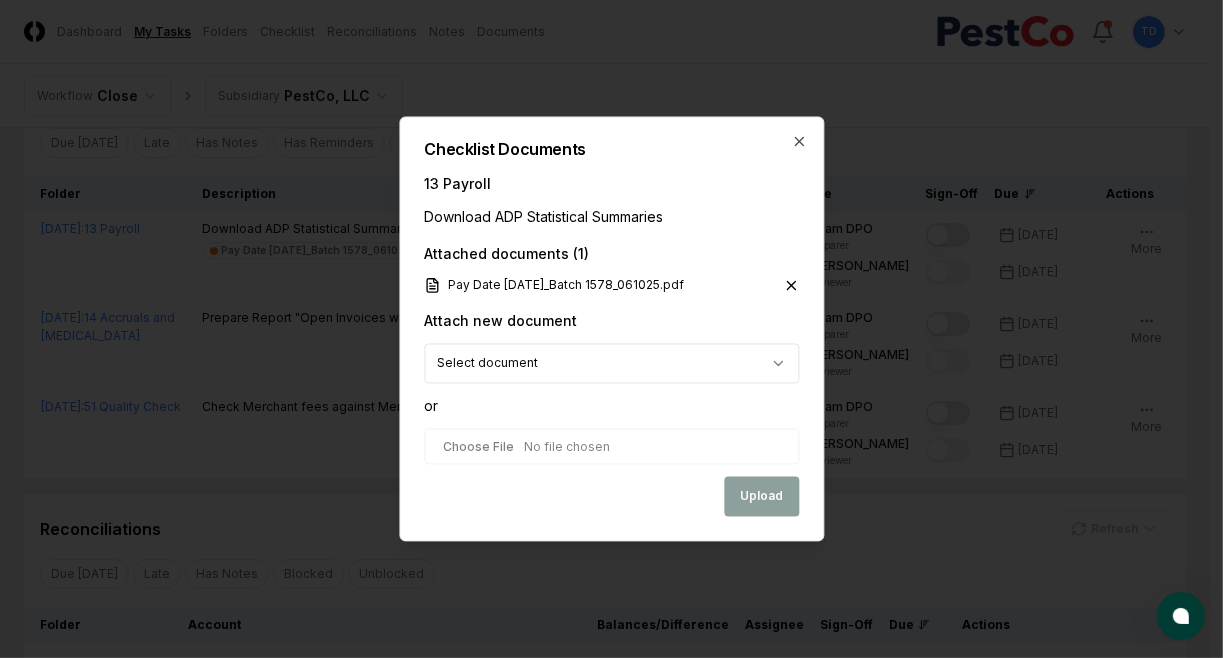 click at bounding box center [611, 447] 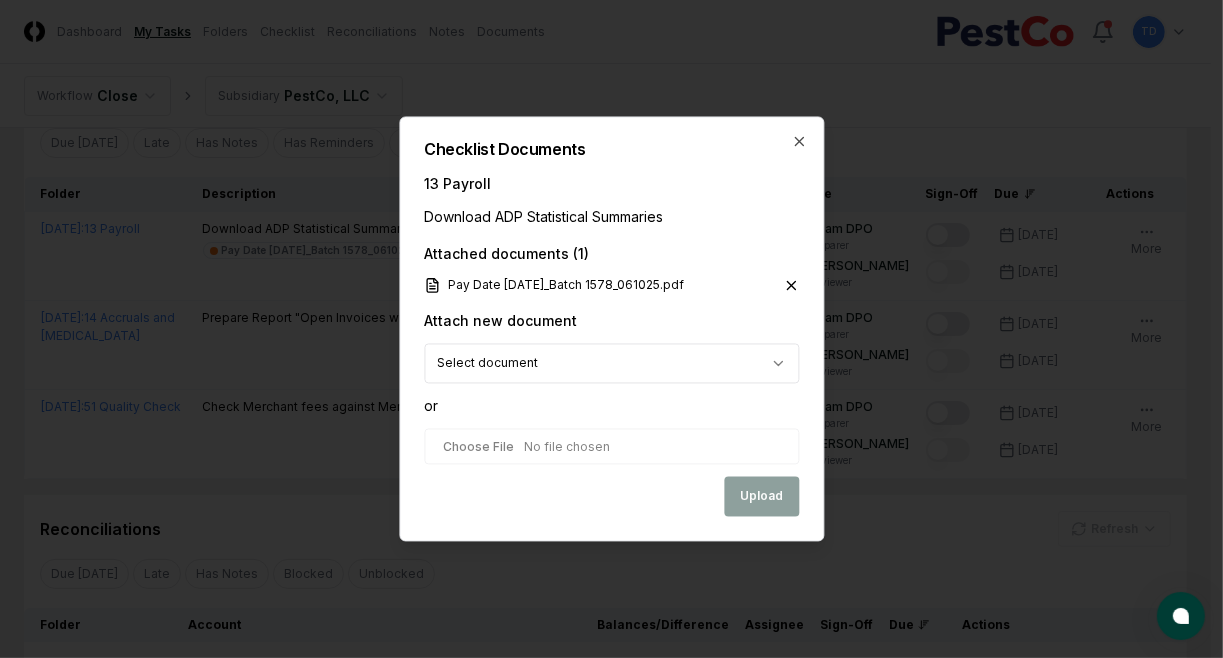 type on "**********" 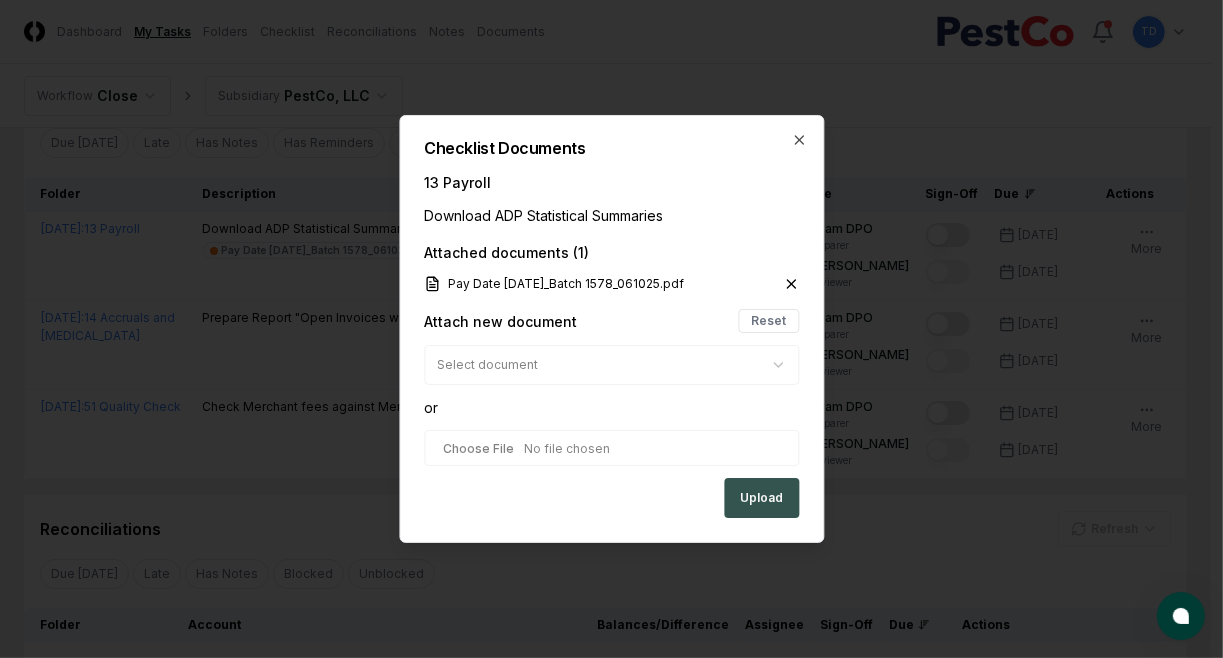 click on "Upload" at bounding box center (761, 498) 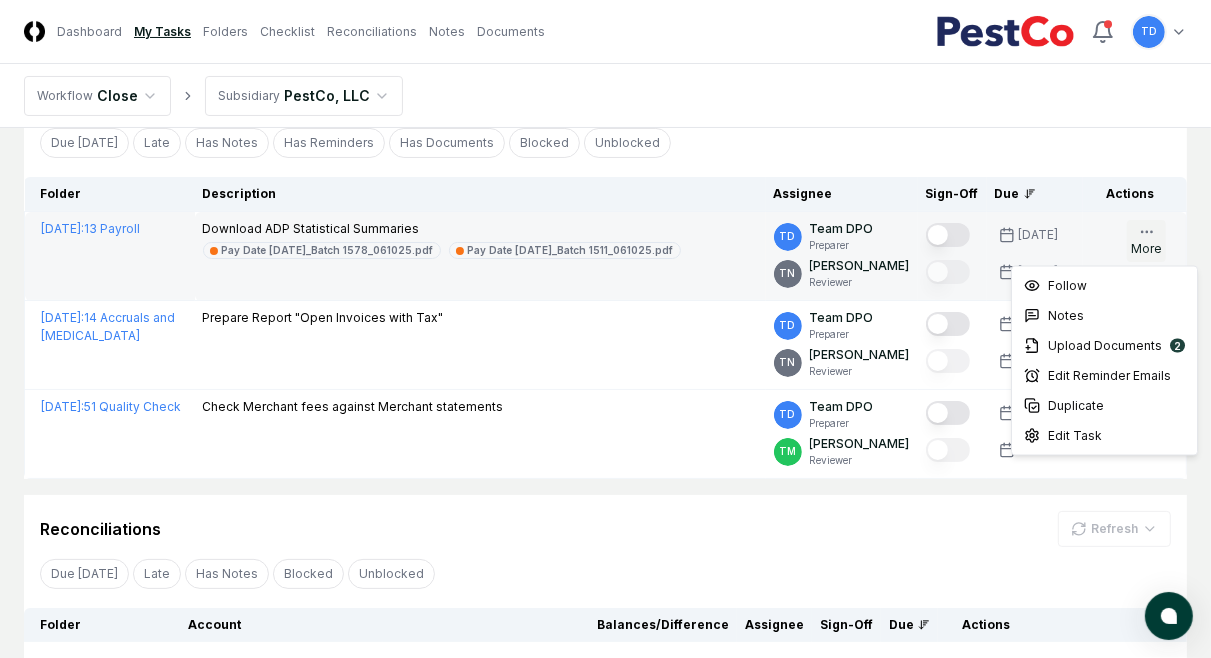 click 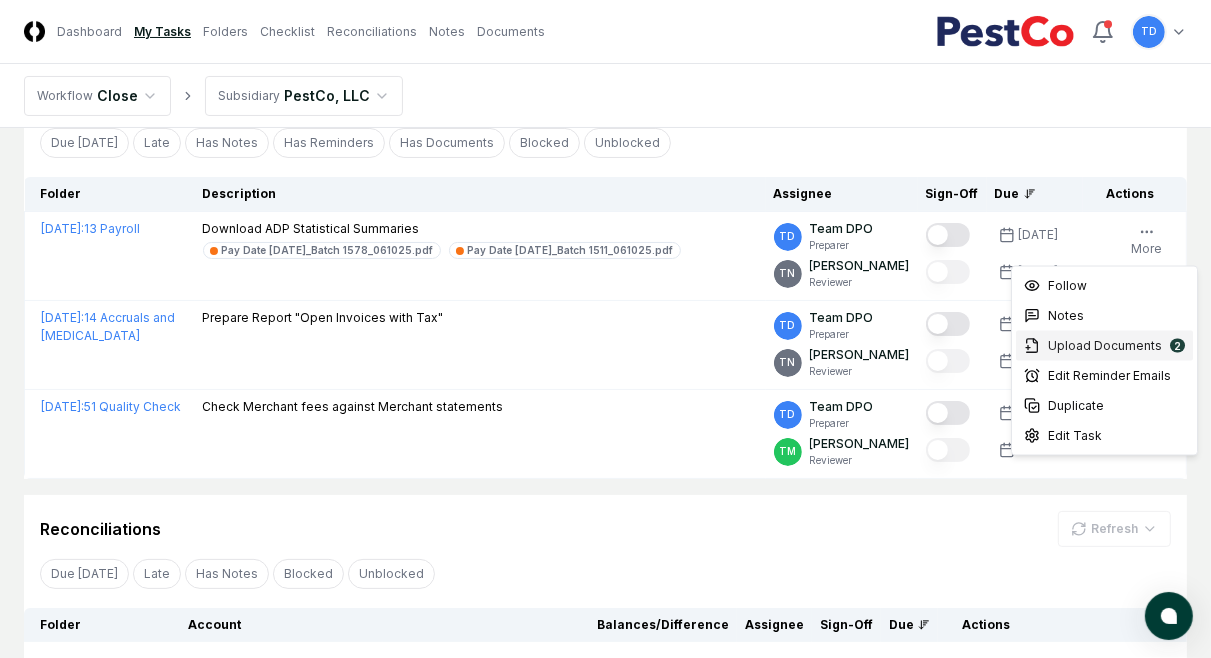 click on "Upload Documents" at bounding box center (1105, 346) 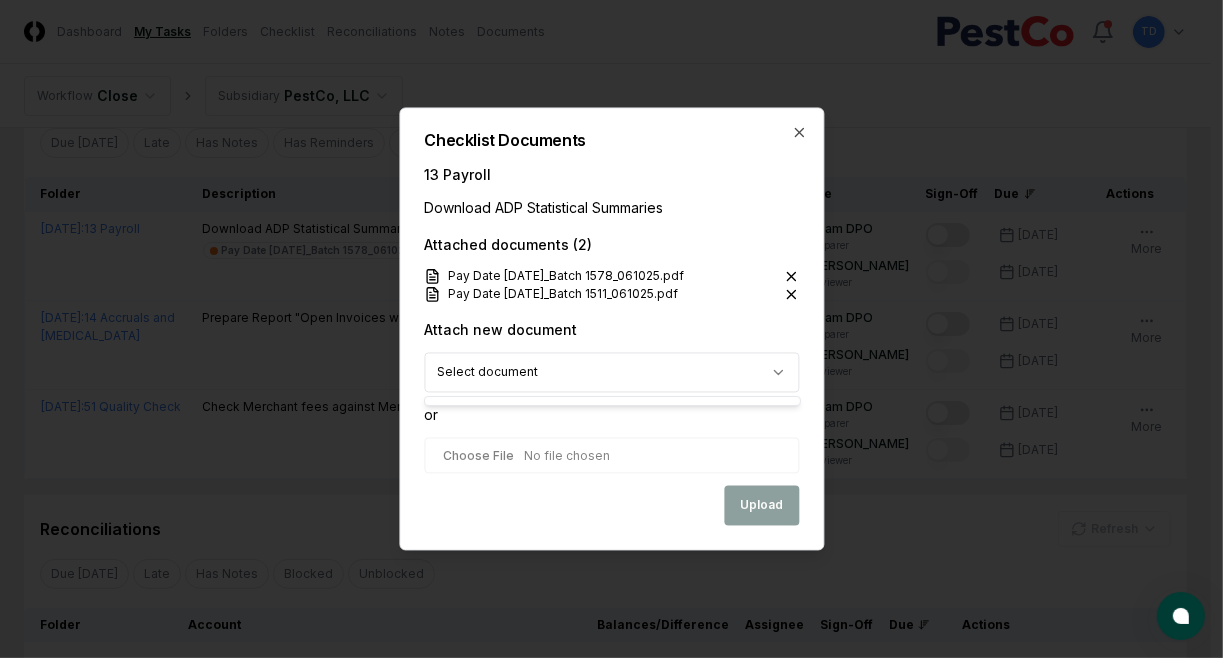 click on "CloseCore Dashboard My Tasks Folders Checklist Reconciliations Notes Documents Toggle navigation menu   TD Toggle user menu Workflow Close Subsidiary PestCo, LLC My Open Tasks Cancel Reassign Checklist Due [DATE] Late Has Notes Has Reminders Has Documents Blocked Unblocked Clear Filter Folder Description Assignee Sign-Off   Due Actions [DATE] :  13 Payroll Download ADP Statistical Summaries Pay Date [DATE]_Batch 1578_061025.pdf Pay Date [DATE]_Batch 1511_061025.pdf TD Team DPO Preparer TN [PERSON_NAME] Reviewer [DATE] [DATE] Follow Notes 2 Upload Reminder Duplicate Edit Task More [DATE] :  14 Accruals and [MEDICAL_DATA] Prepare Report "Open Invoices with Tax" TD Team DPO Preparer TN [PERSON_NAME] Reviewer [DATE] [DATE] Follow Notes Upload Reminder Duplicate Edit Task More [DATE] :  51 Quality Check Check Merchant fees against Merchant statements TD Team DPO Preparer TM [PERSON_NAME] Reviewer [DATE] [DATE] Follow Notes Upload Reminder Duplicate Edit Task More Cancel Reassign Refresh" at bounding box center [605, 365] 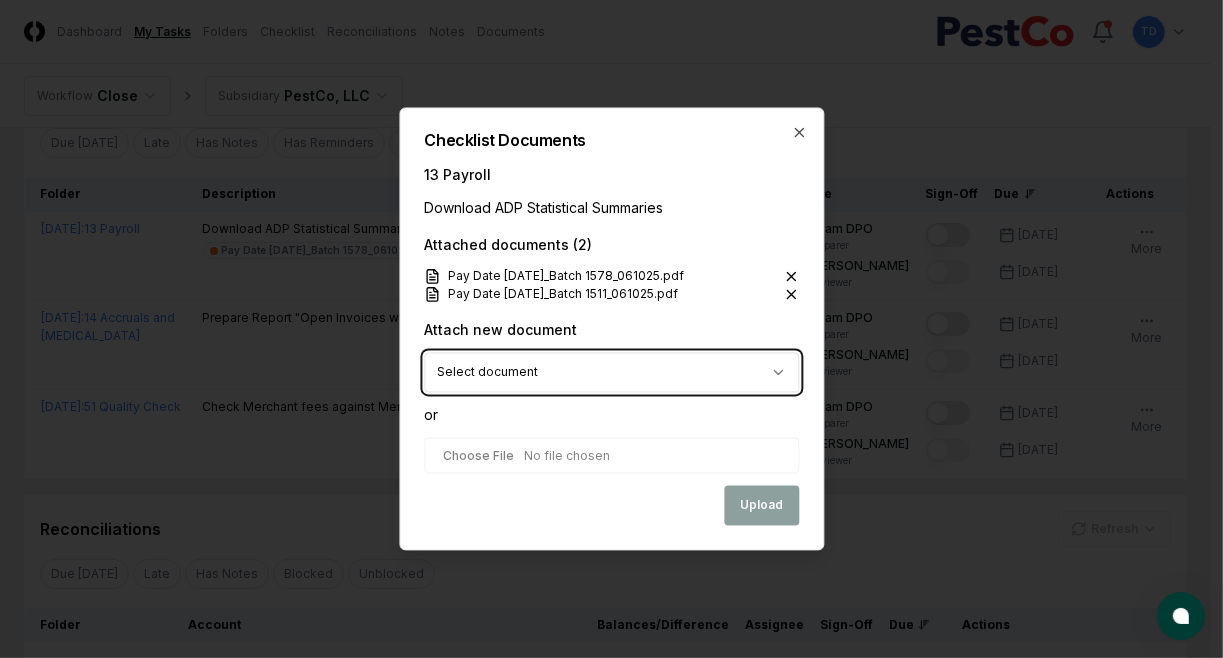 click on "CloseCore Dashboard My Tasks Folders Checklist Reconciliations Notes Documents Toggle navigation menu   TD Toggle user menu Workflow Close Subsidiary PestCo, LLC My Open Tasks Cancel Reassign Checklist Due [DATE] Late Has Notes Has Reminders Has Documents Blocked Unblocked Clear Filter Folder Description Assignee Sign-Off   Due Actions [DATE] :  13 Payroll Download ADP Statistical Summaries Pay Date [DATE]_Batch 1578_061025.pdf Pay Date [DATE]_Batch 1511_061025.pdf TD Team DPO Preparer TN [PERSON_NAME] Reviewer [DATE] [DATE] Follow Notes 2 Upload Reminder Duplicate Edit Task More [DATE] :  14 Accruals and [MEDICAL_DATA] Prepare Report "Open Invoices with Tax" TD Team DPO Preparer TN [PERSON_NAME] Reviewer [DATE] [DATE] Follow Notes Upload Reminder Duplicate Edit Task More [DATE] :  51 Quality Check Check Merchant fees against Merchant statements TD Team DPO Preparer TM [PERSON_NAME] Reviewer [DATE] [DATE] Follow Notes Upload Reminder Duplicate Edit Task More Cancel Reassign Refresh" at bounding box center [605, 365] 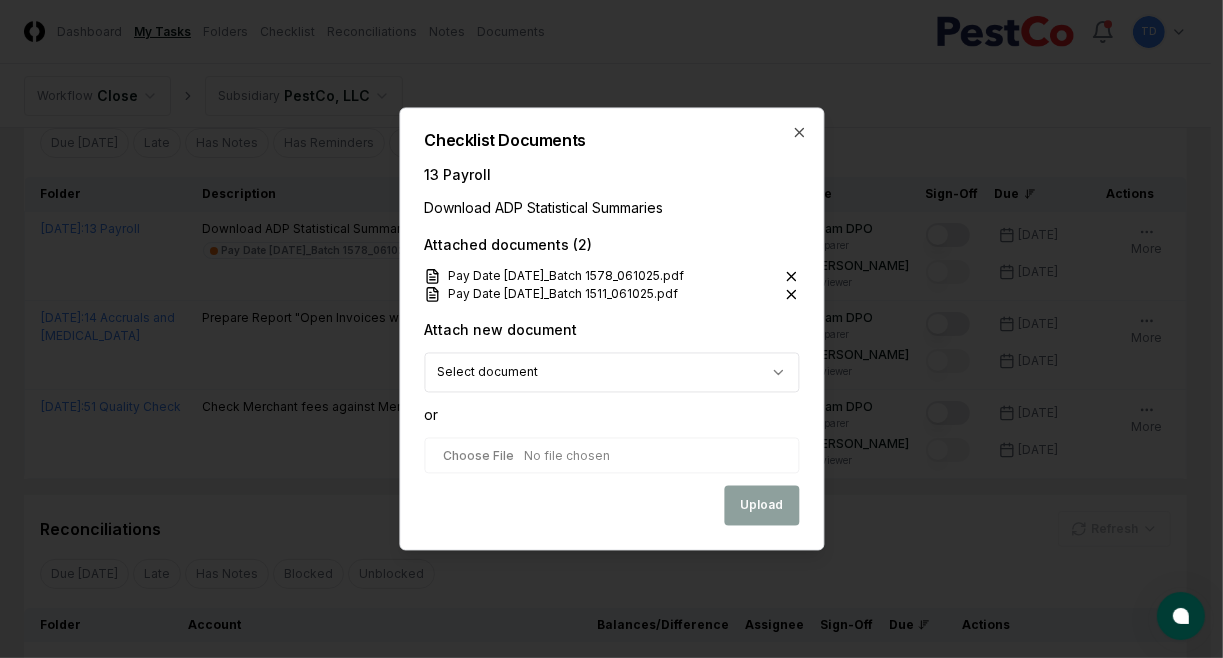 click at bounding box center (611, 456) 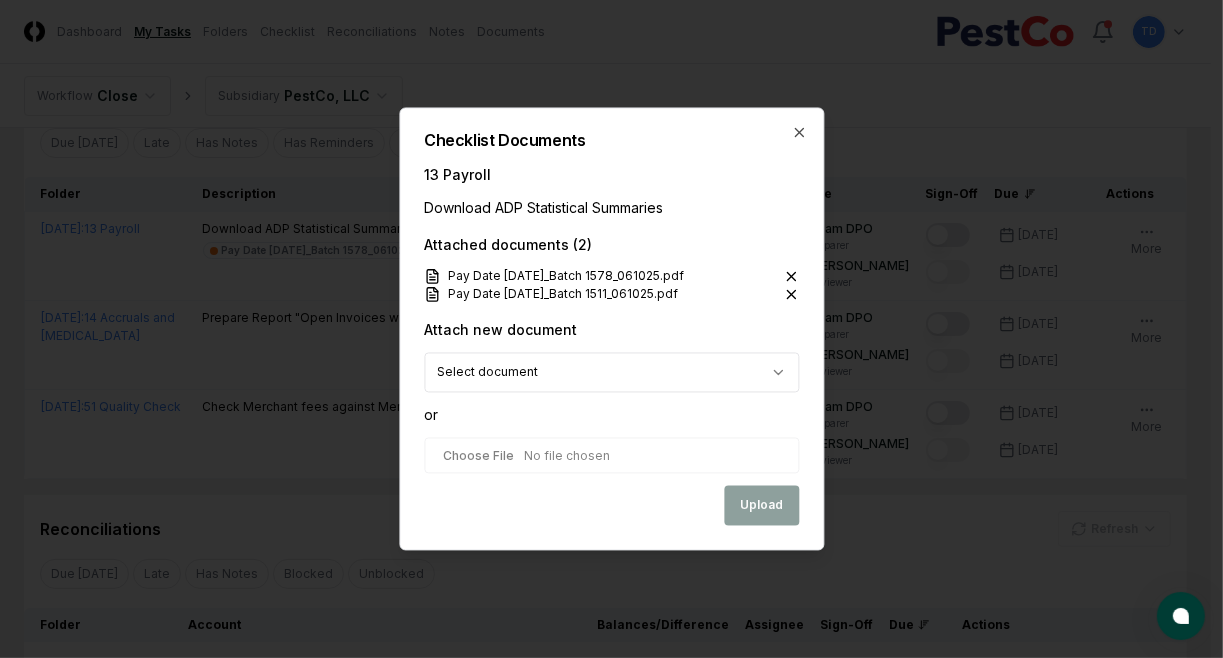 type on "**********" 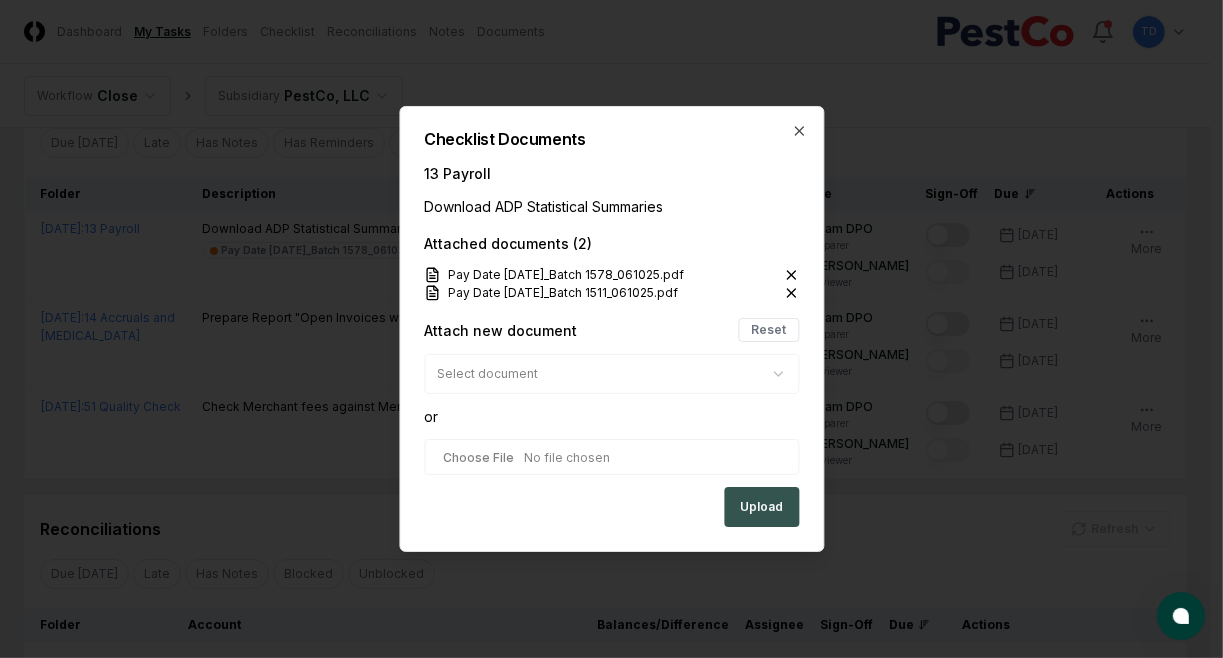 click on "Upload" at bounding box center (761, 507) 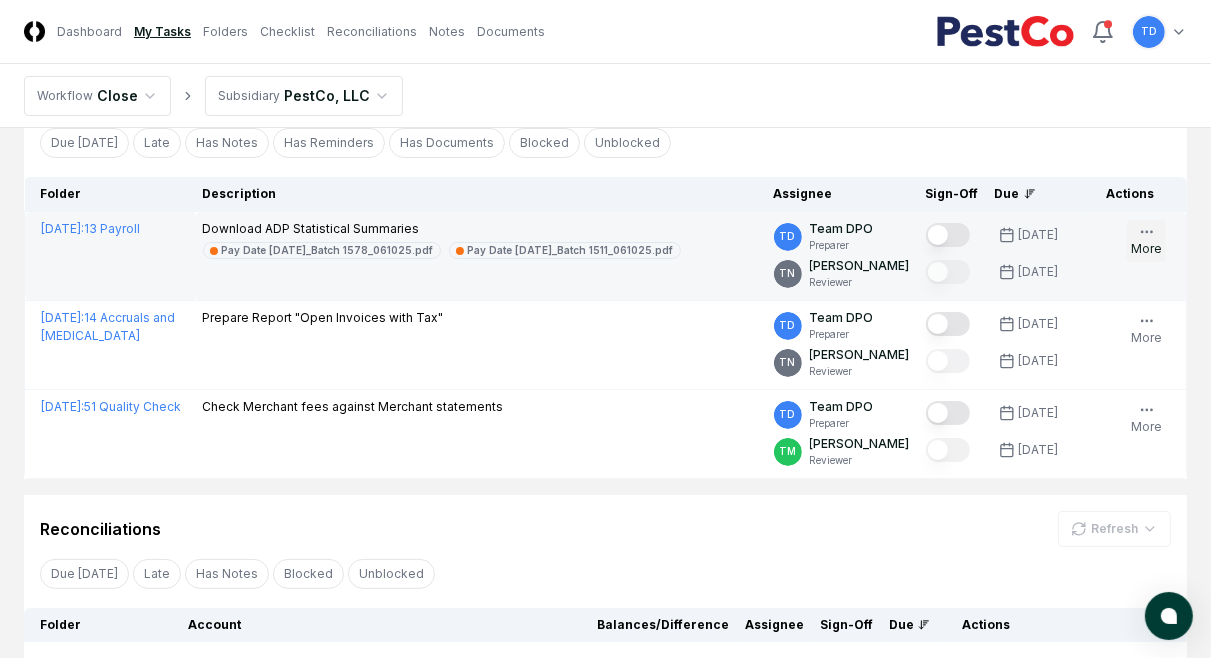 click on "More" at bounding box center [1146, 241] 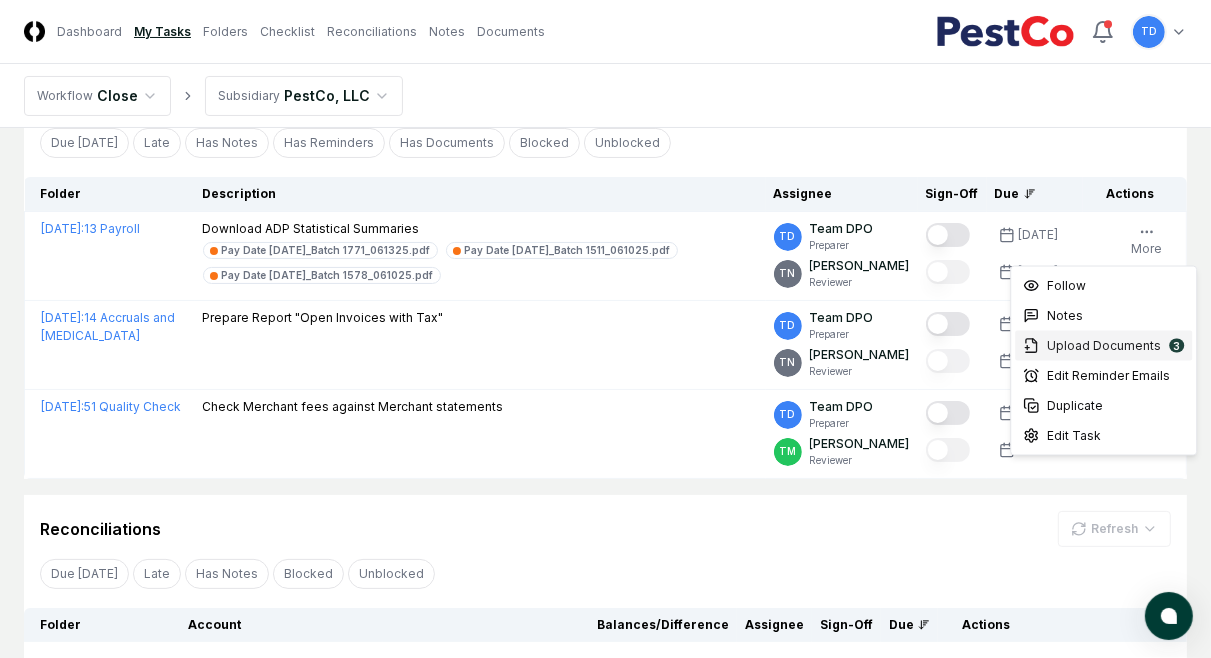 click on "Upload Documents" at bounding box center [1104, 346] 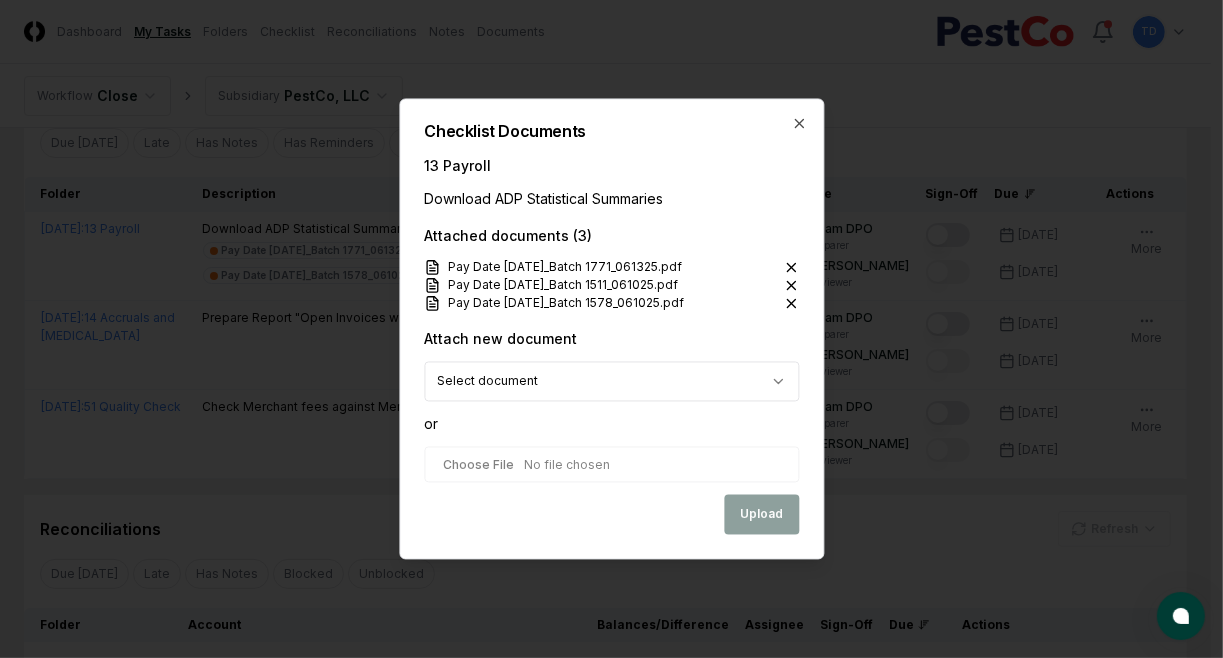 click at bounding box center [611, 465] 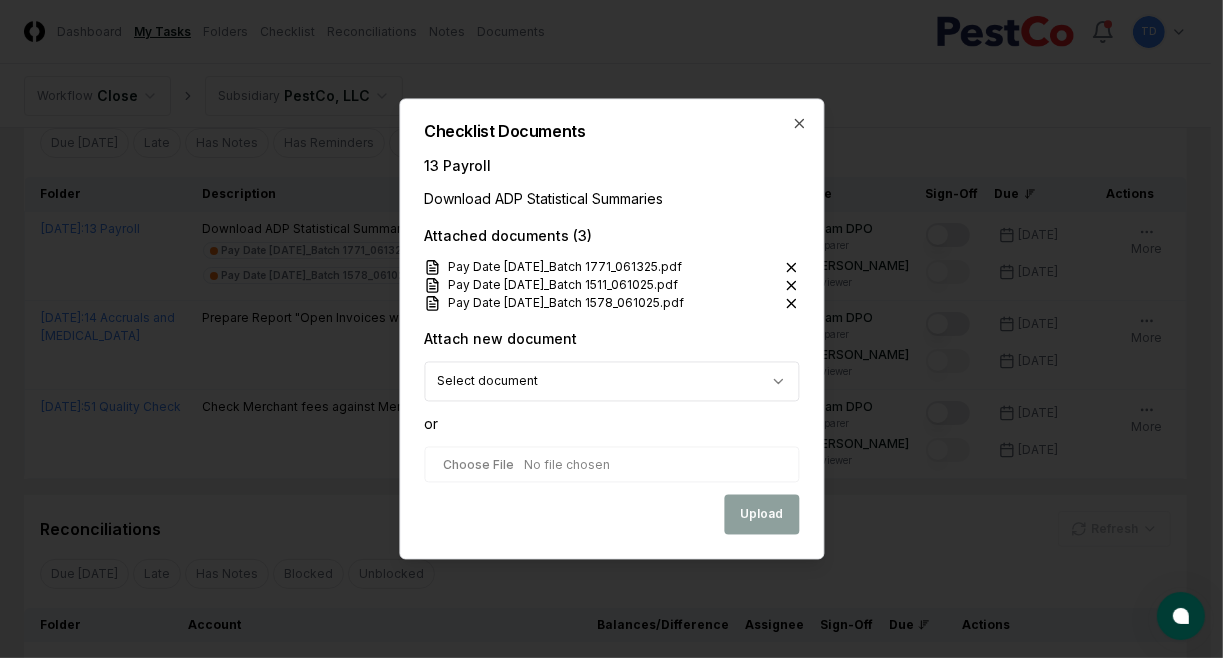 type on "**********" 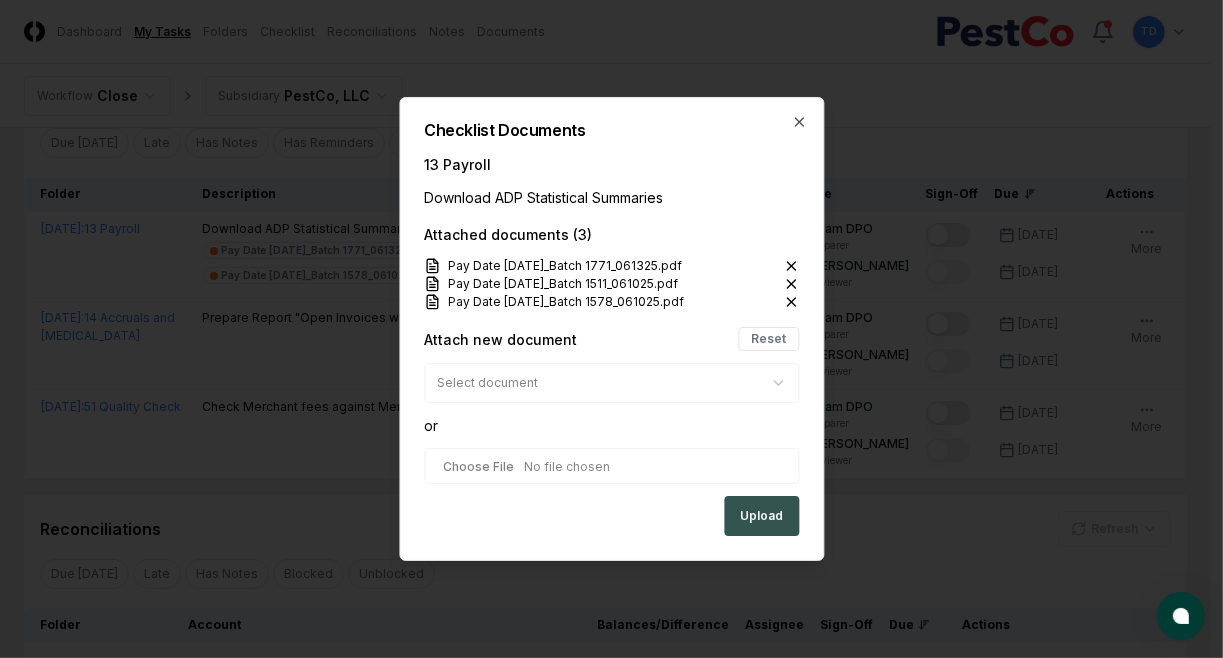 click on "Upload" at bounding box center [761, 516] 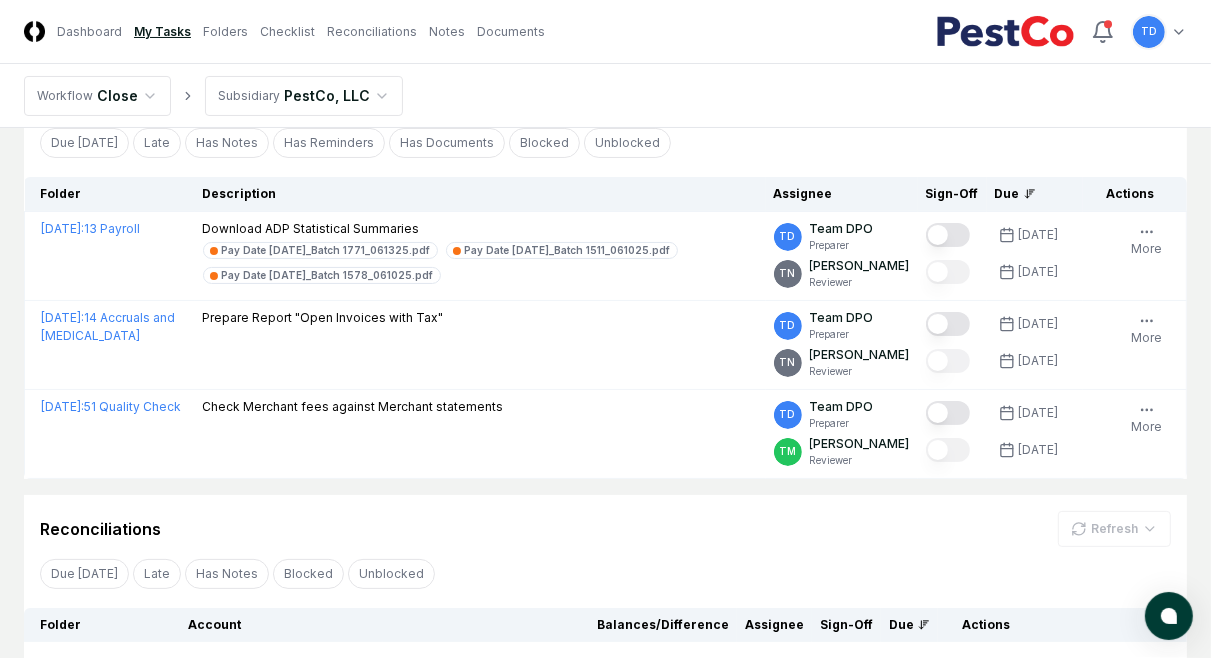 click 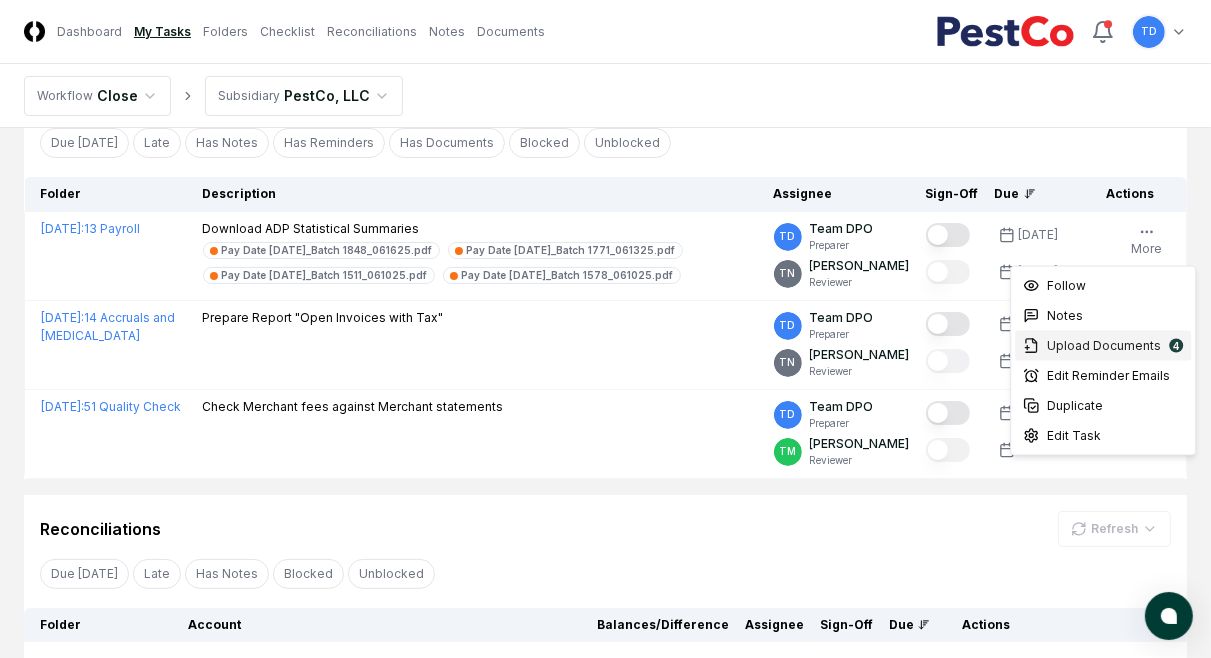 click on "Upload Documents" at bounding box center [1104, 346] 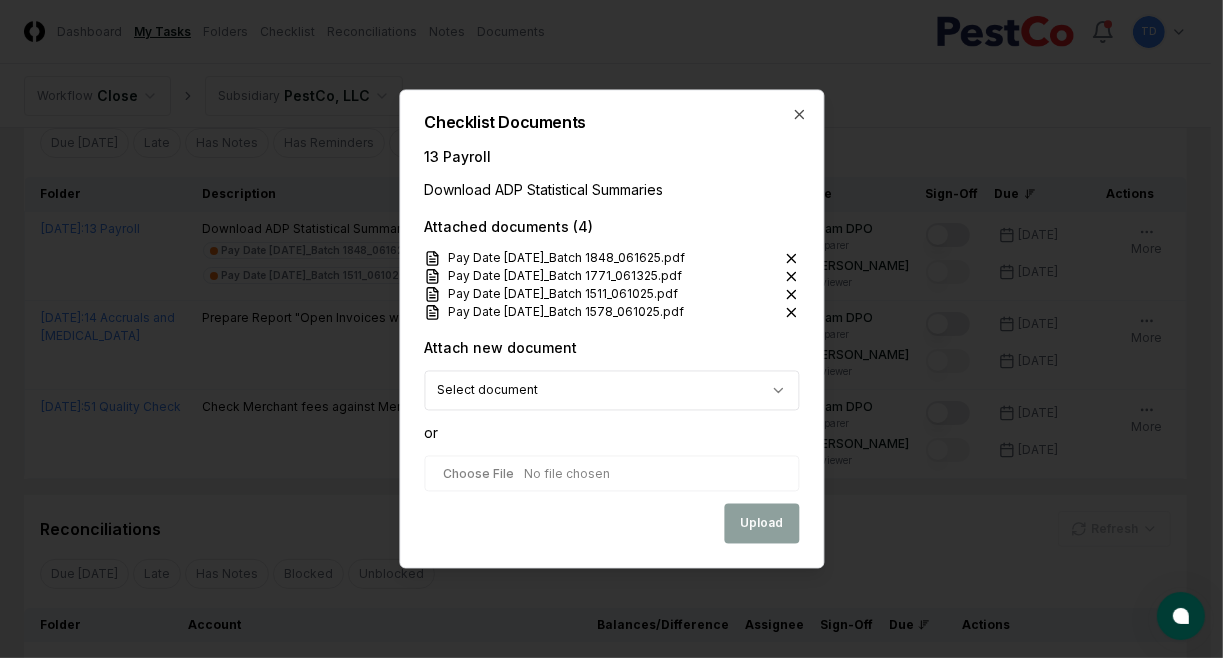click at bounding box center [611, 474] 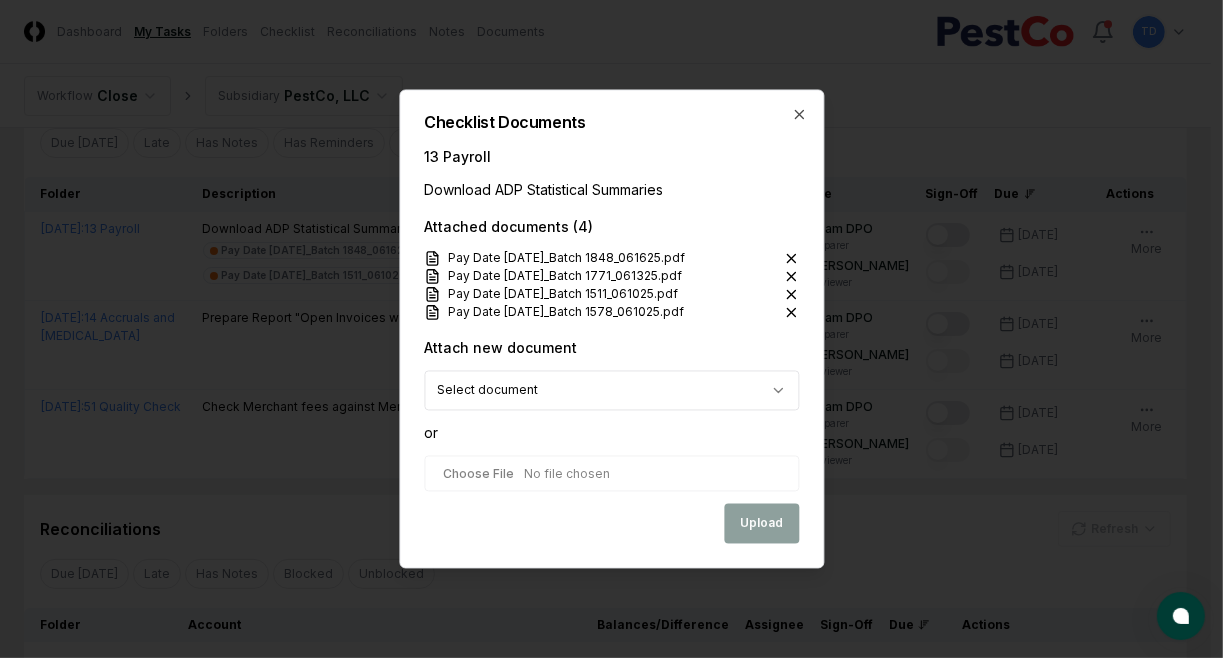 type on "**********" 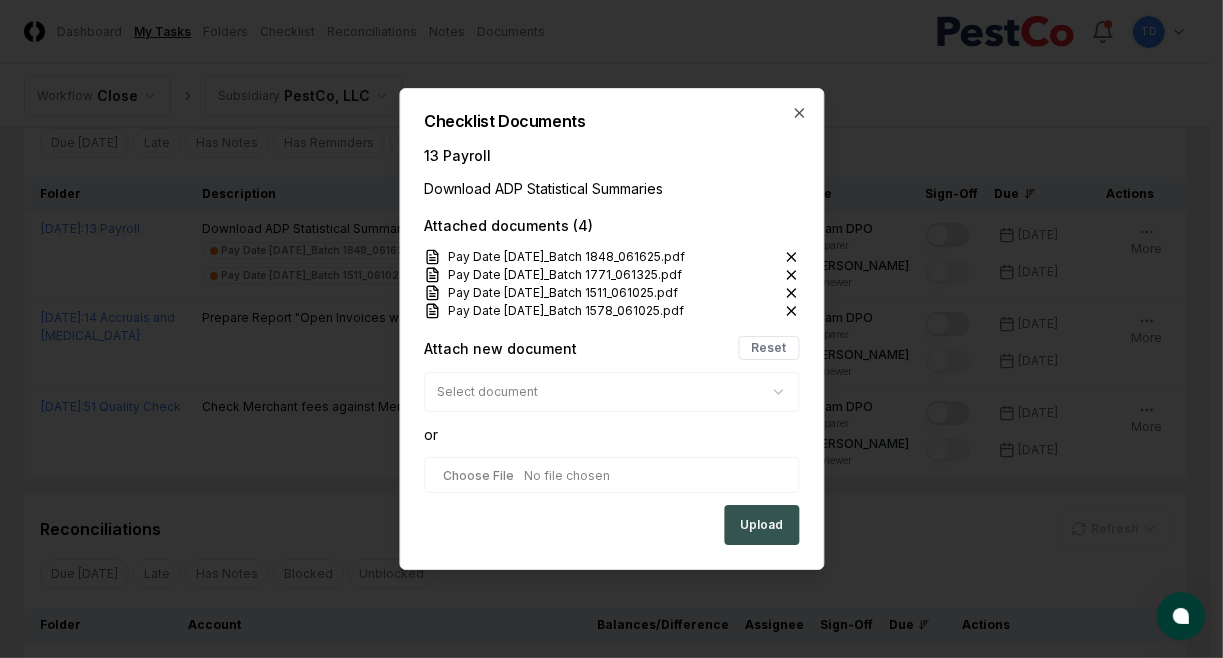 click on "Upload" at bounding box center [761, 525] 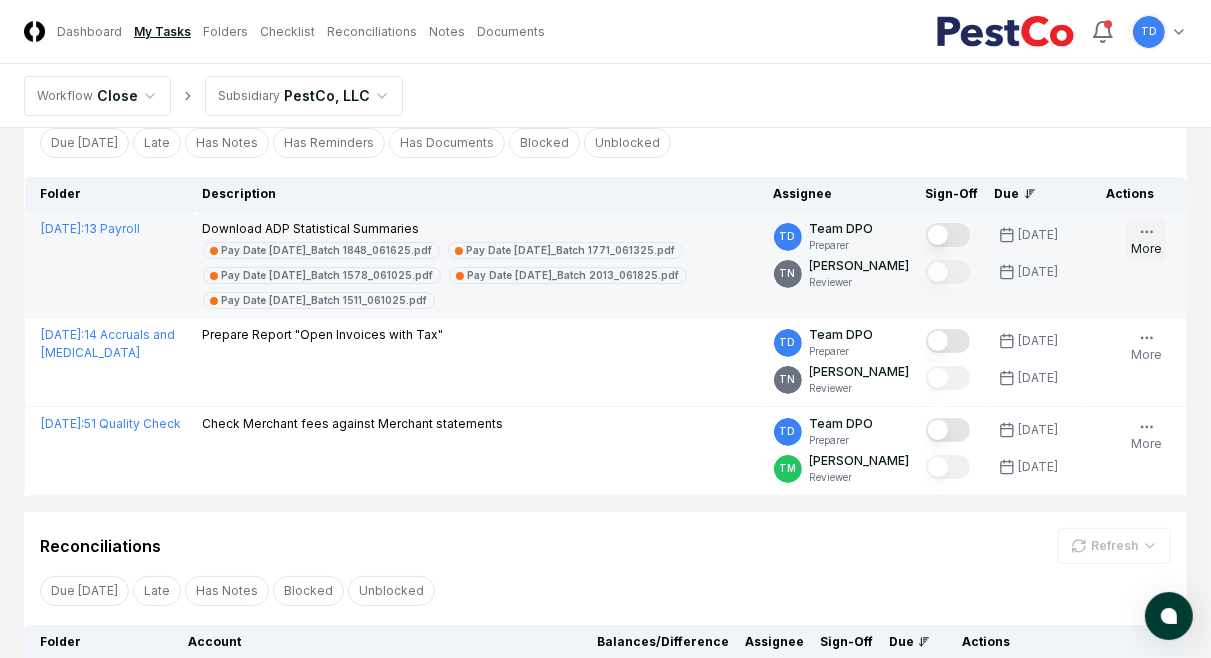 click 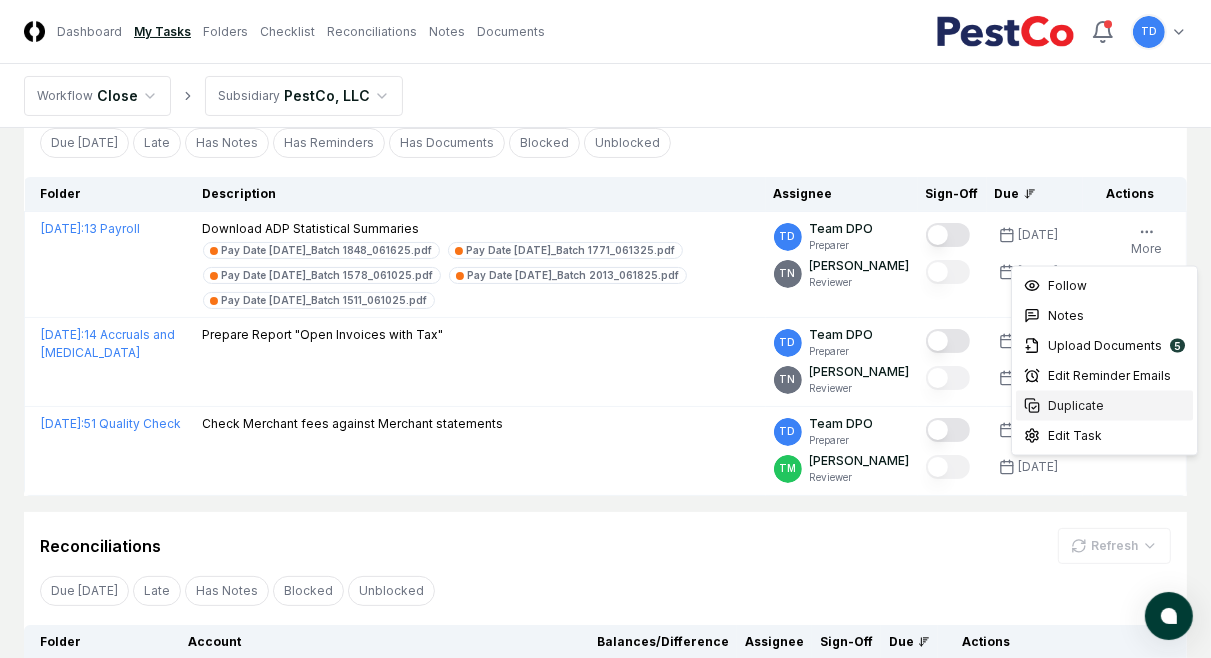 click on "Duplicate" at bounding box center (1076, 406) 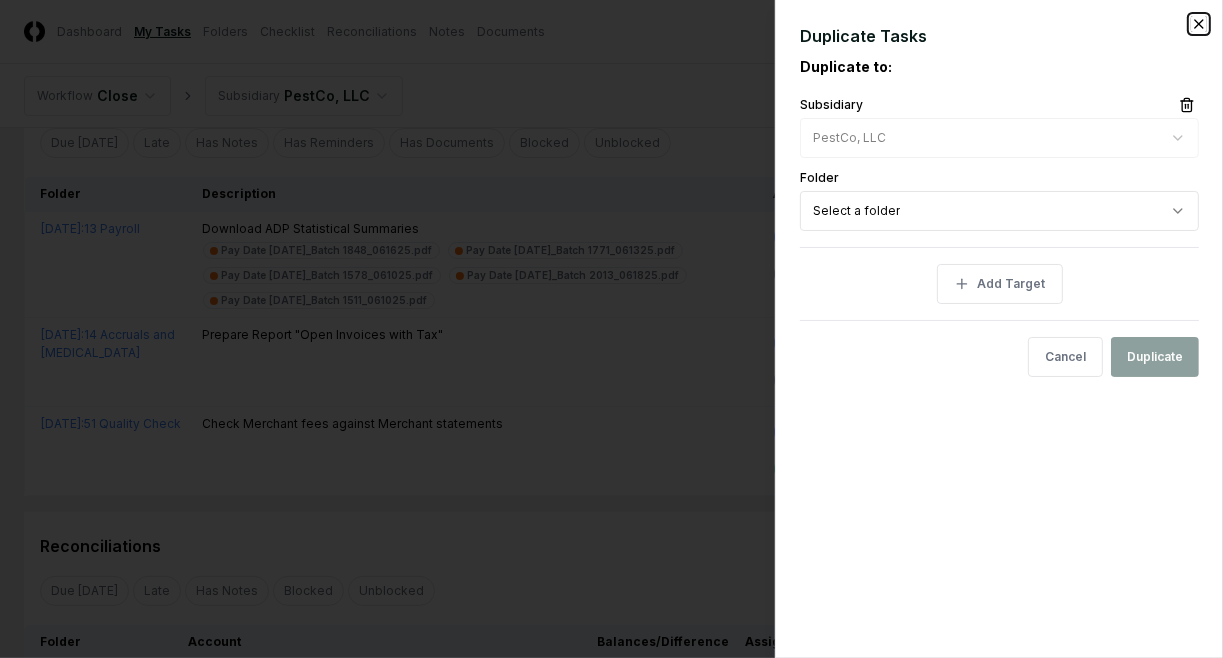click 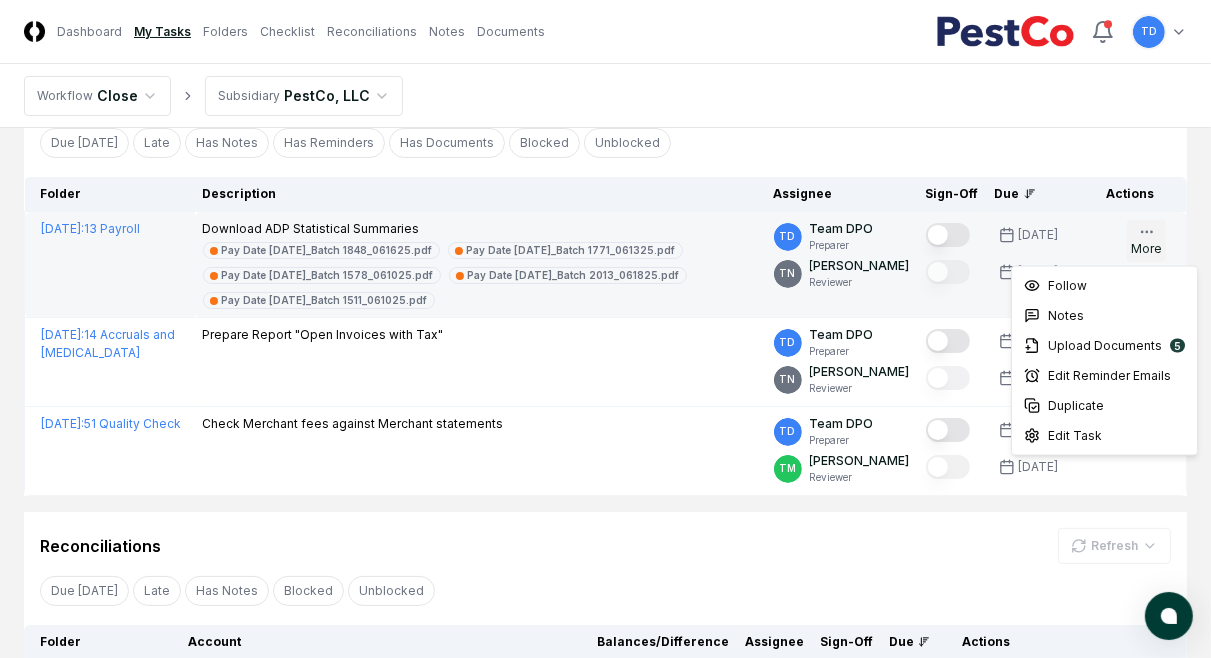 click on "More" at bounding box center [1146, 241] 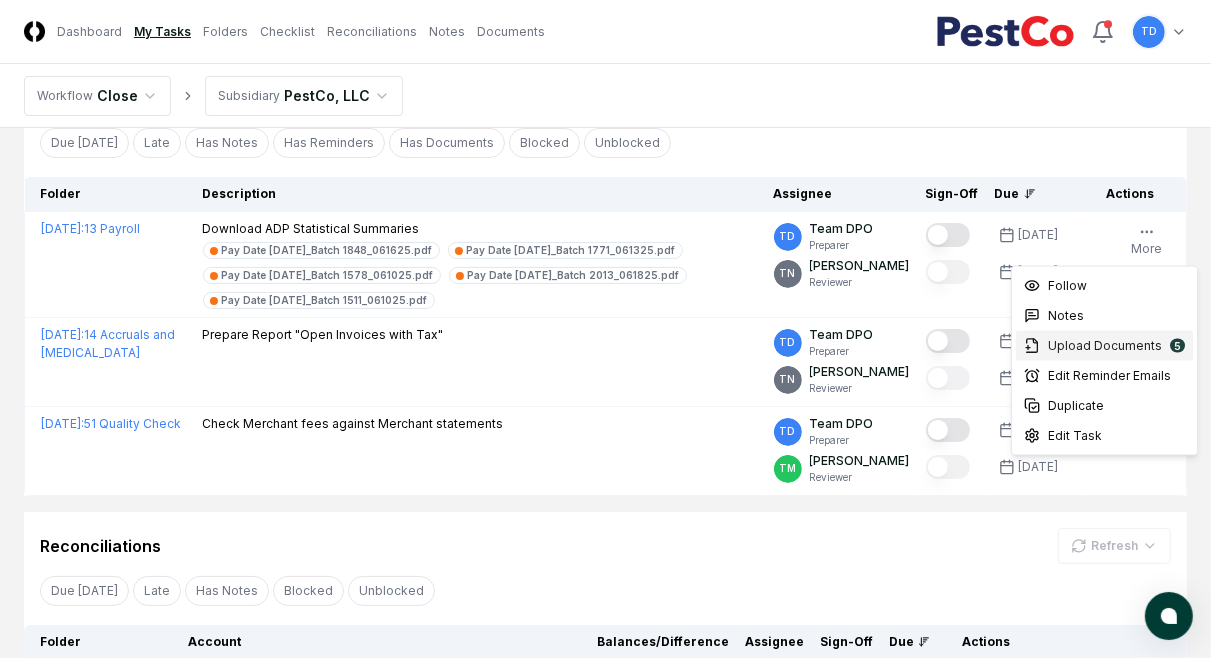 click on "Upload Documents" at bounding box center [1105, 346] 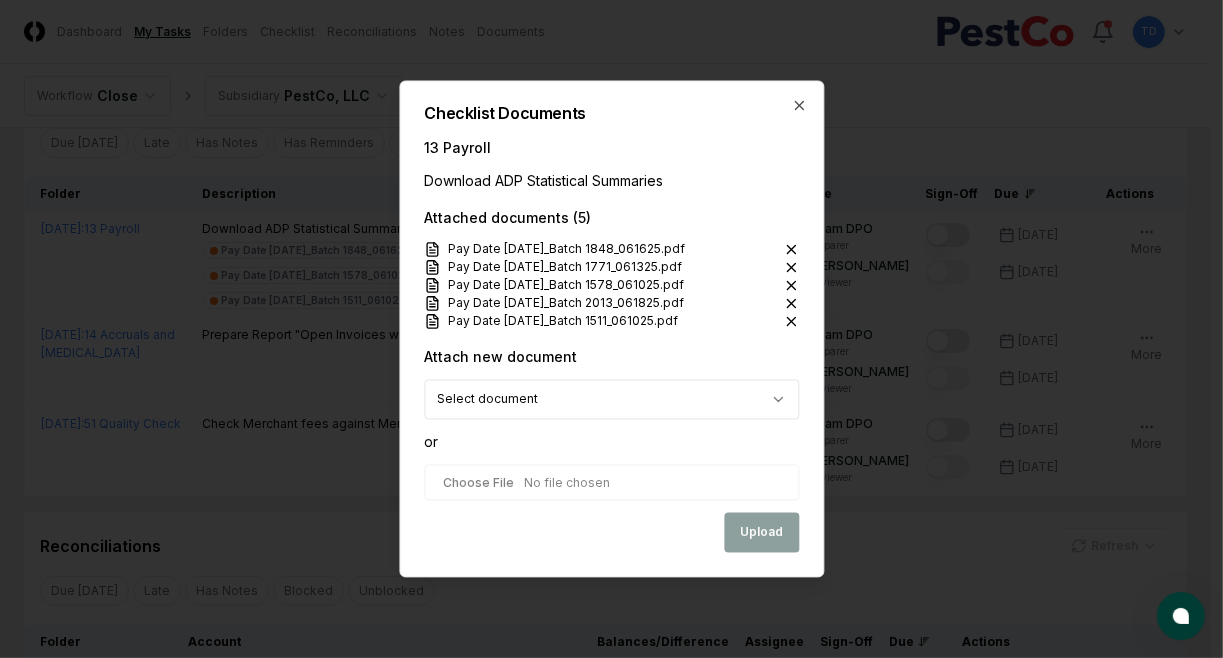 click at bounding box center (611, 483) 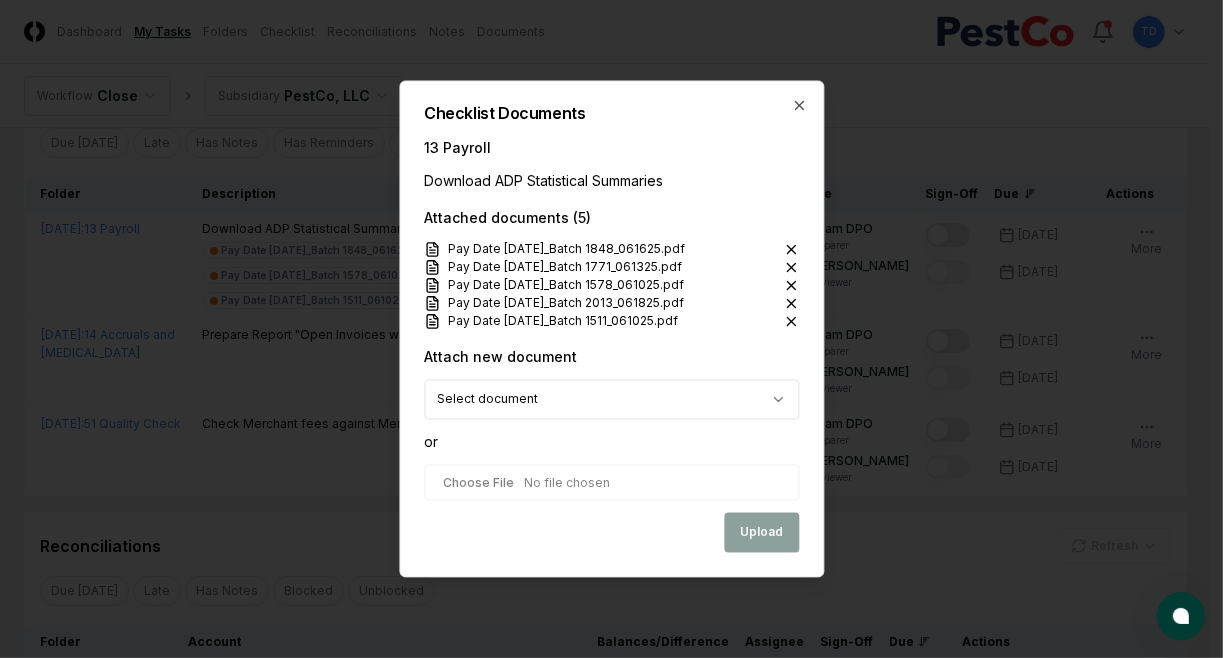 type on "**********" 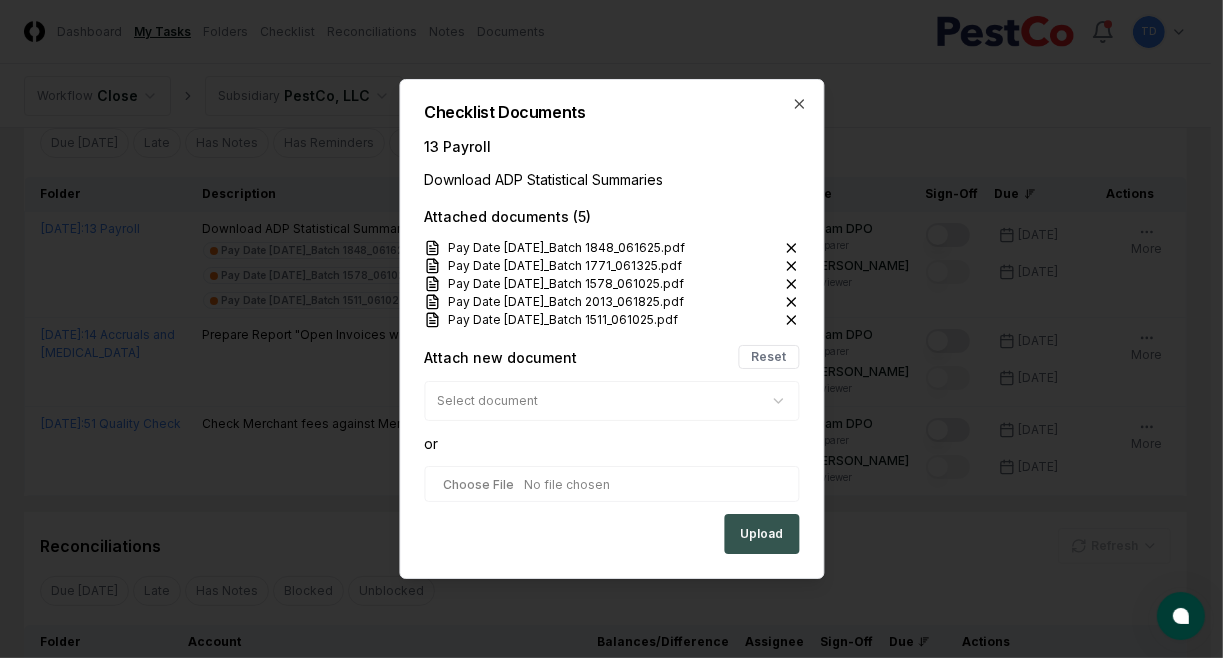 click on "Upload" at bounding box center (761, 534) 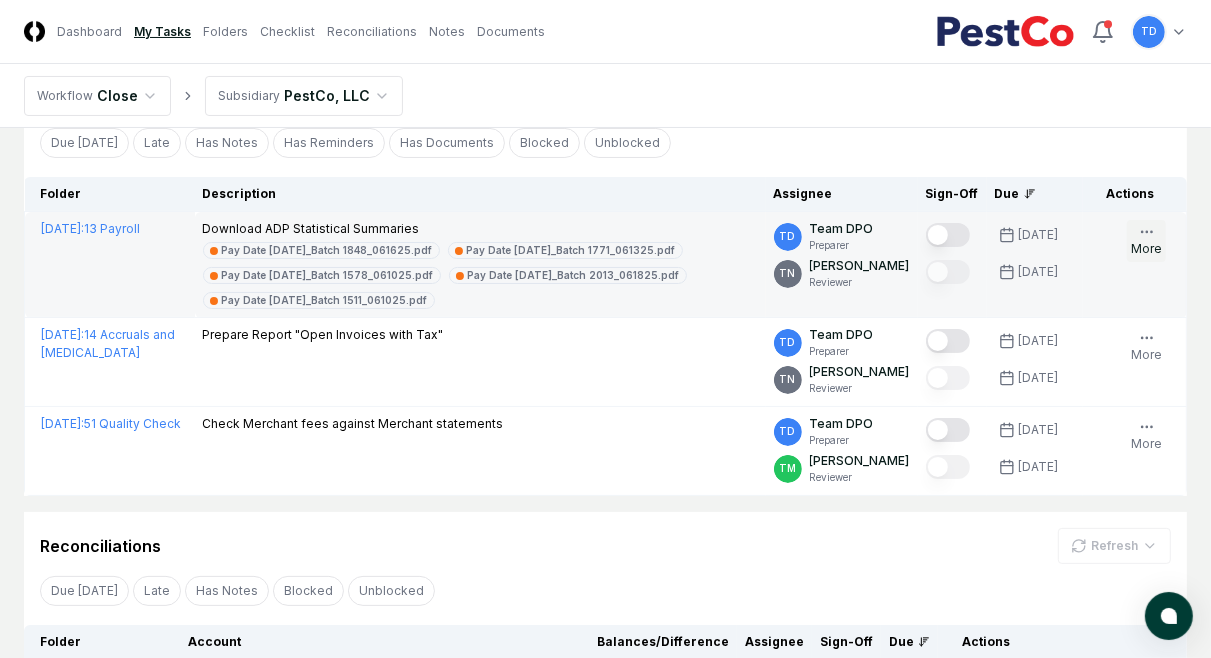 click 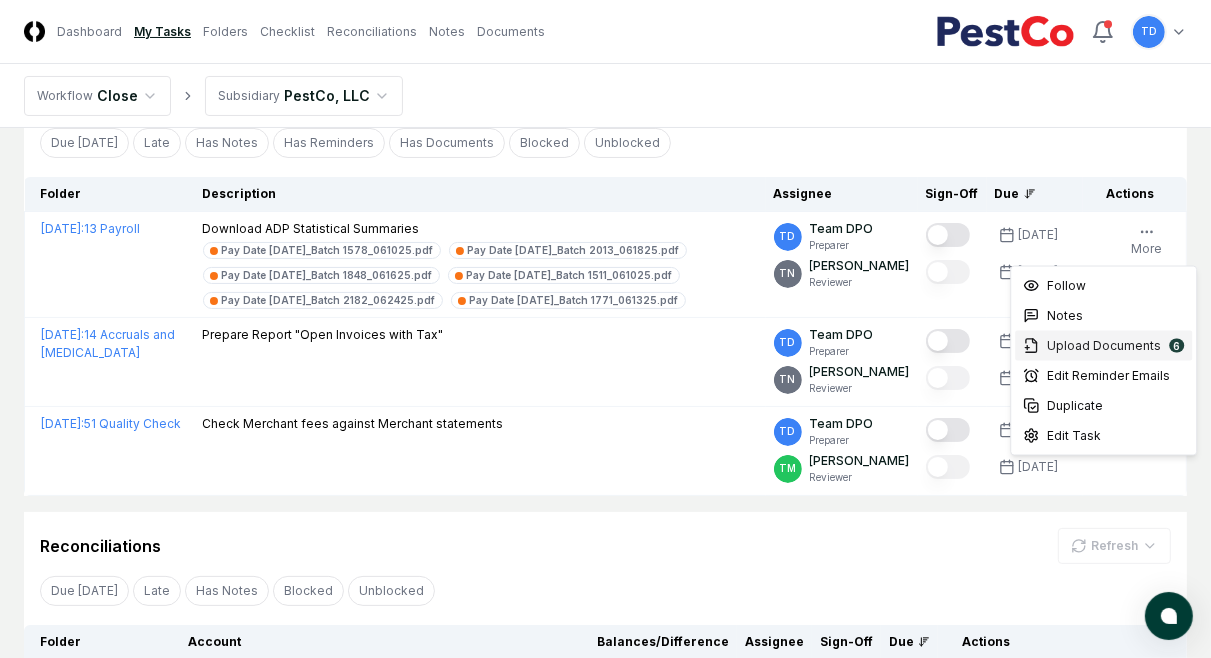 click on "Upload Documents" at bounding box center (1104, 346) 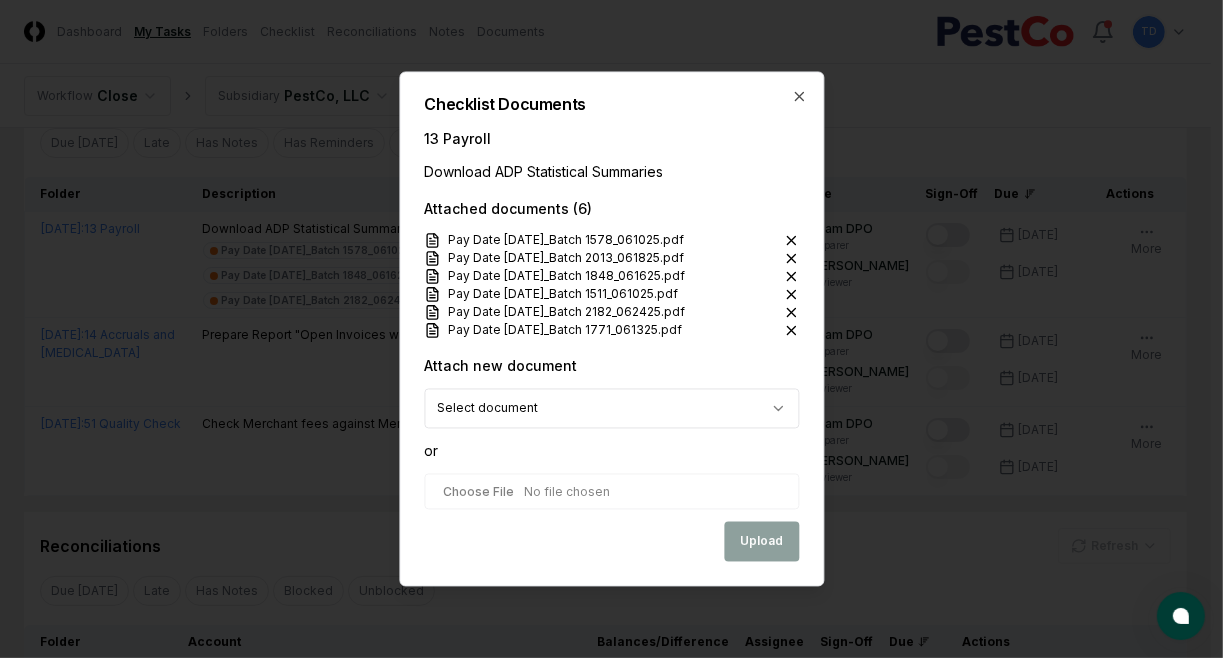 click at bounding box center (611, 492) 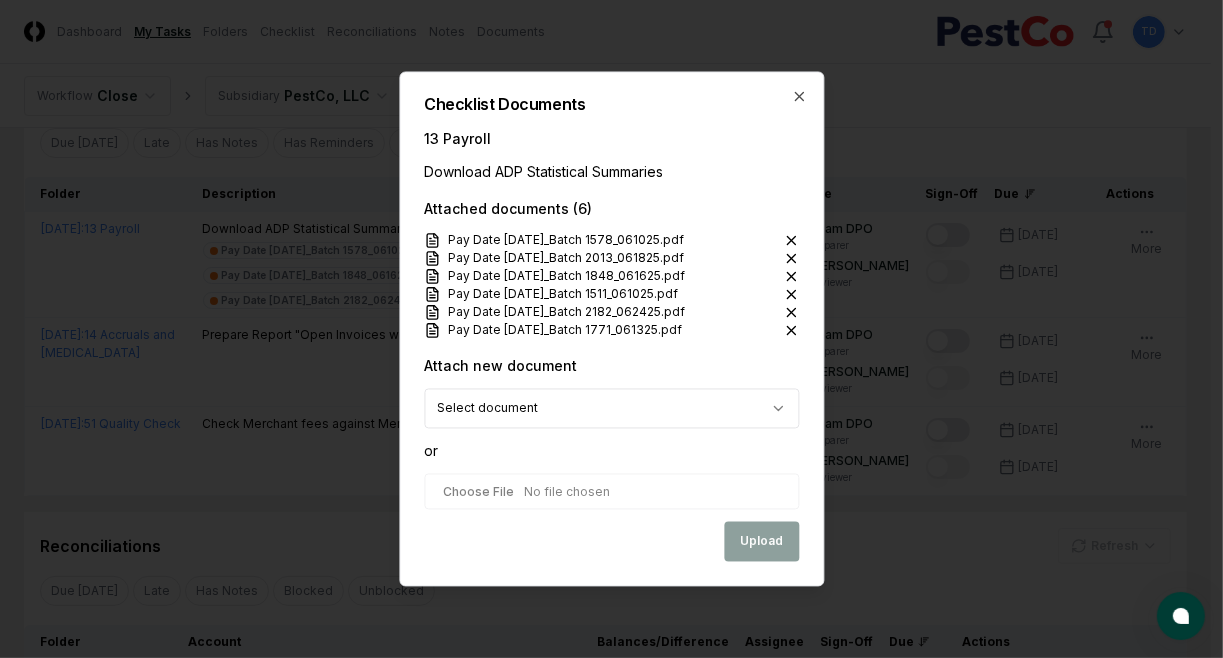 type on "**********" 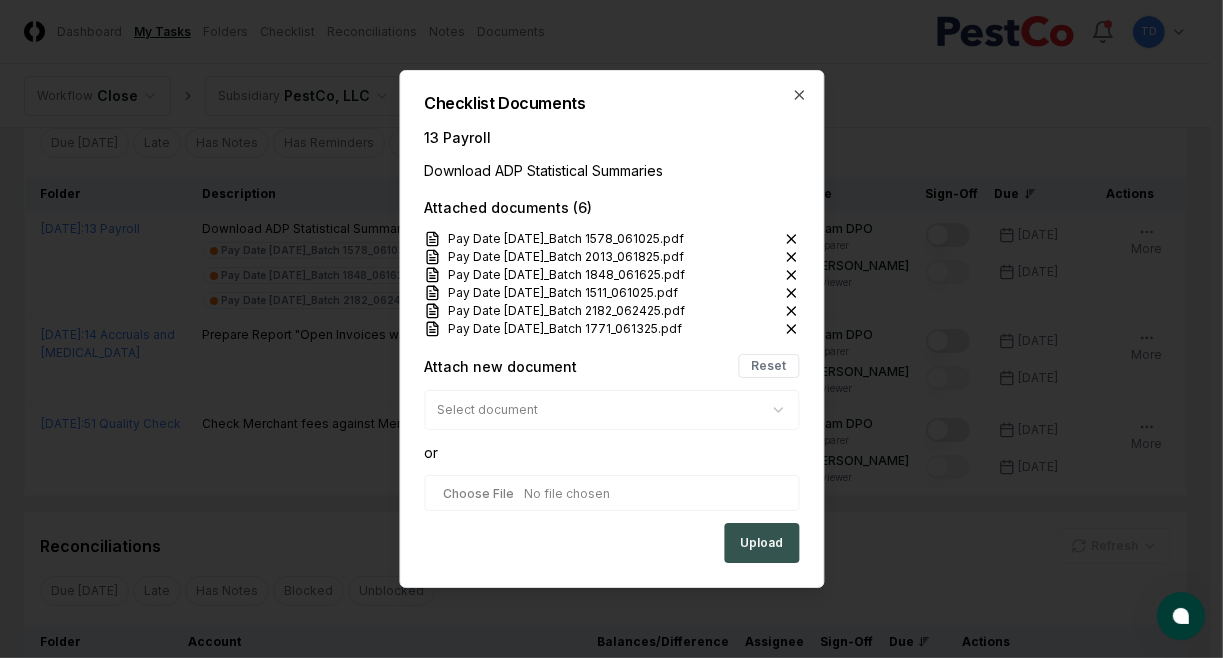 click on "Upload" at bounding box center (761, 543) 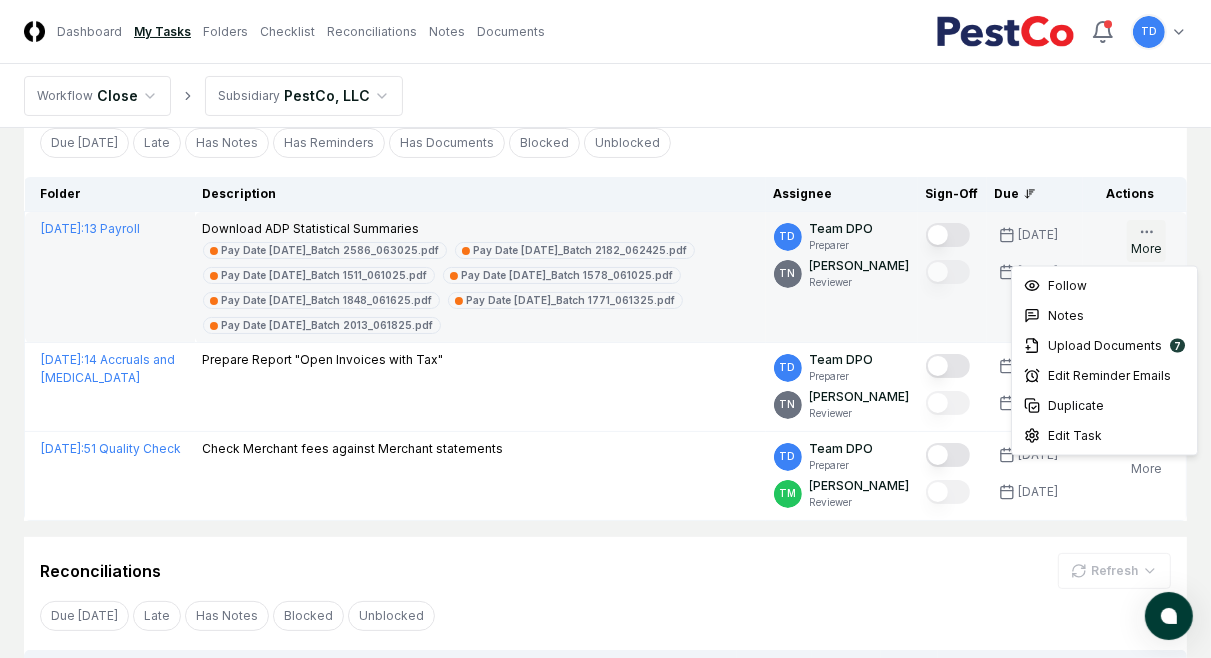 click on "More" at bounding box center [1146, 241] 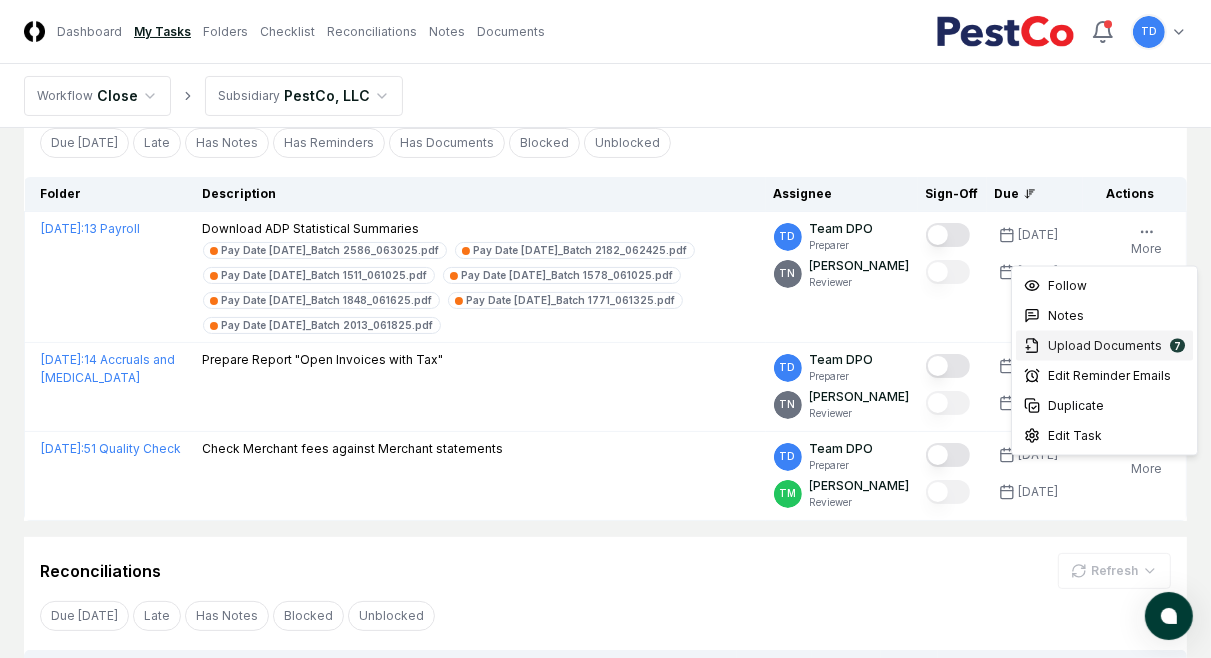 click on "Upload Documents" at bounding box center [1105, 346] 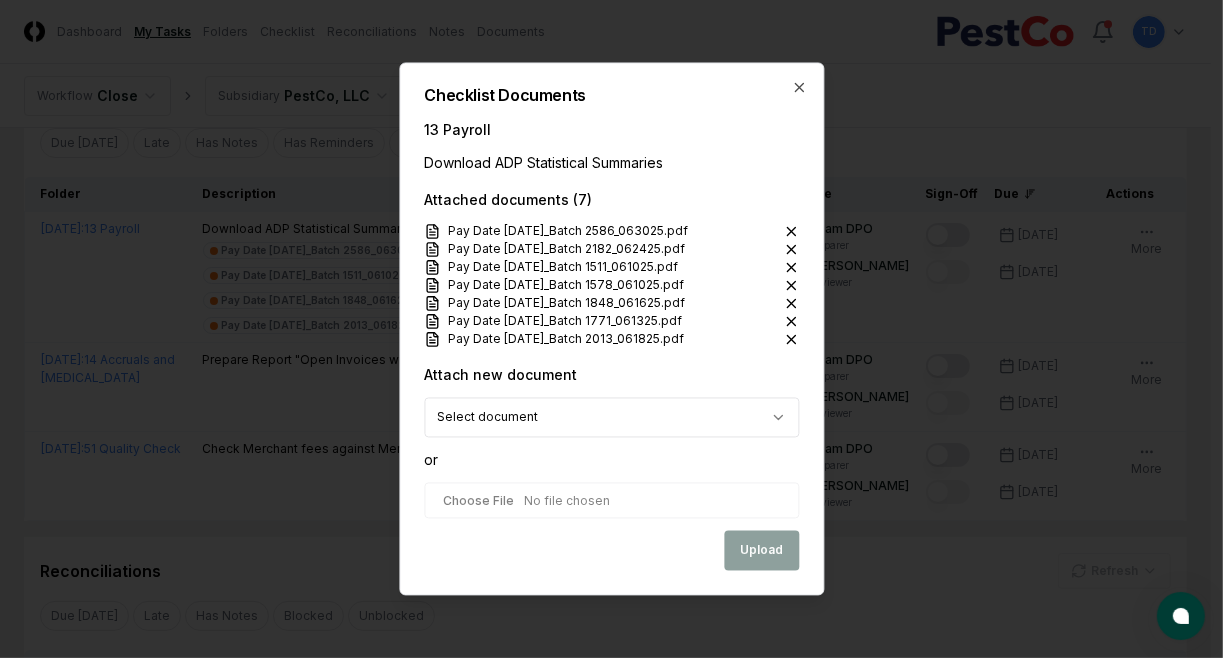 click at bounding box center [611, 501] 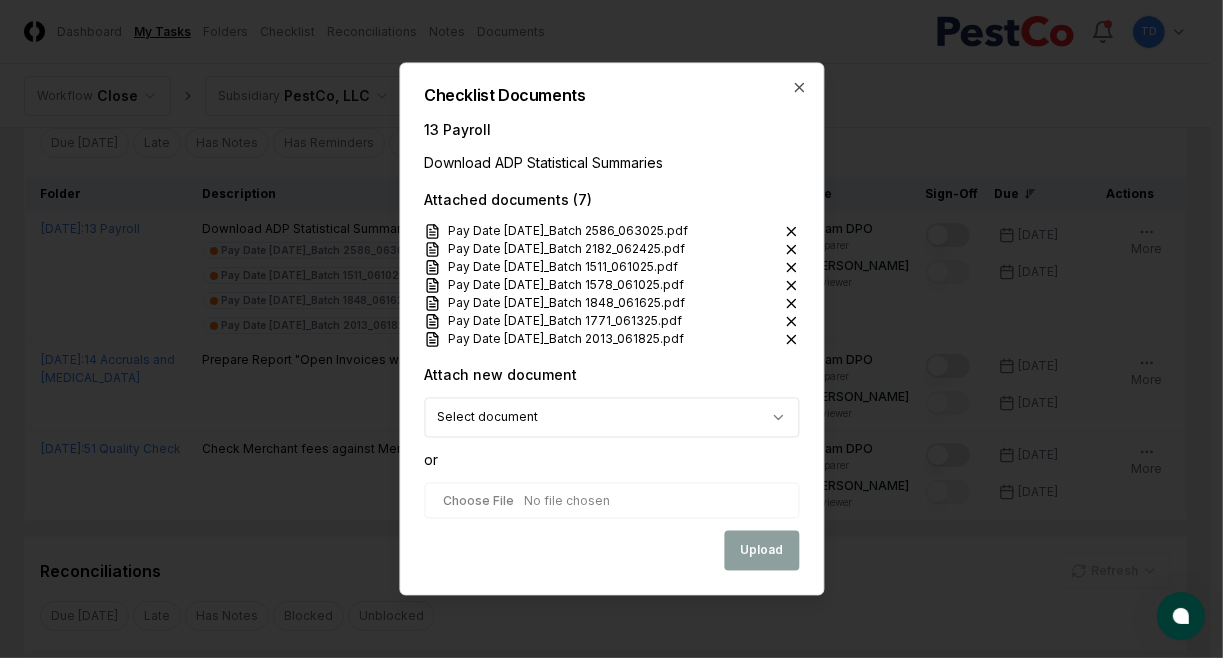 type on "**********" 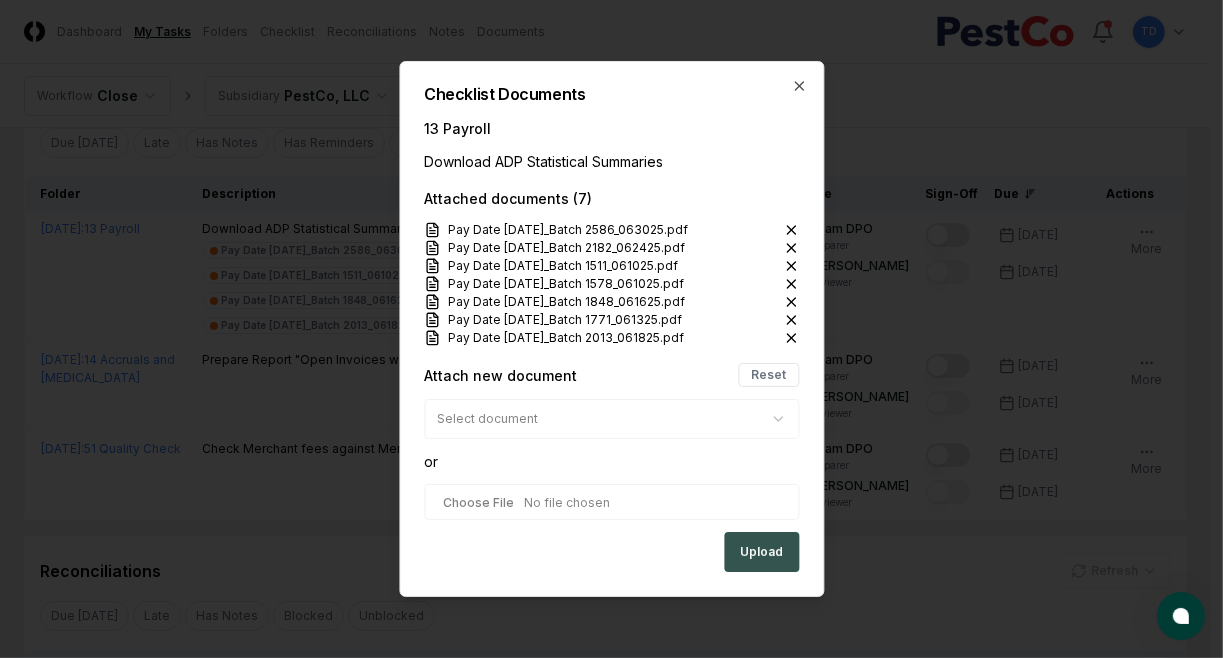 click on "Upload" at bounding box center (761, 552) 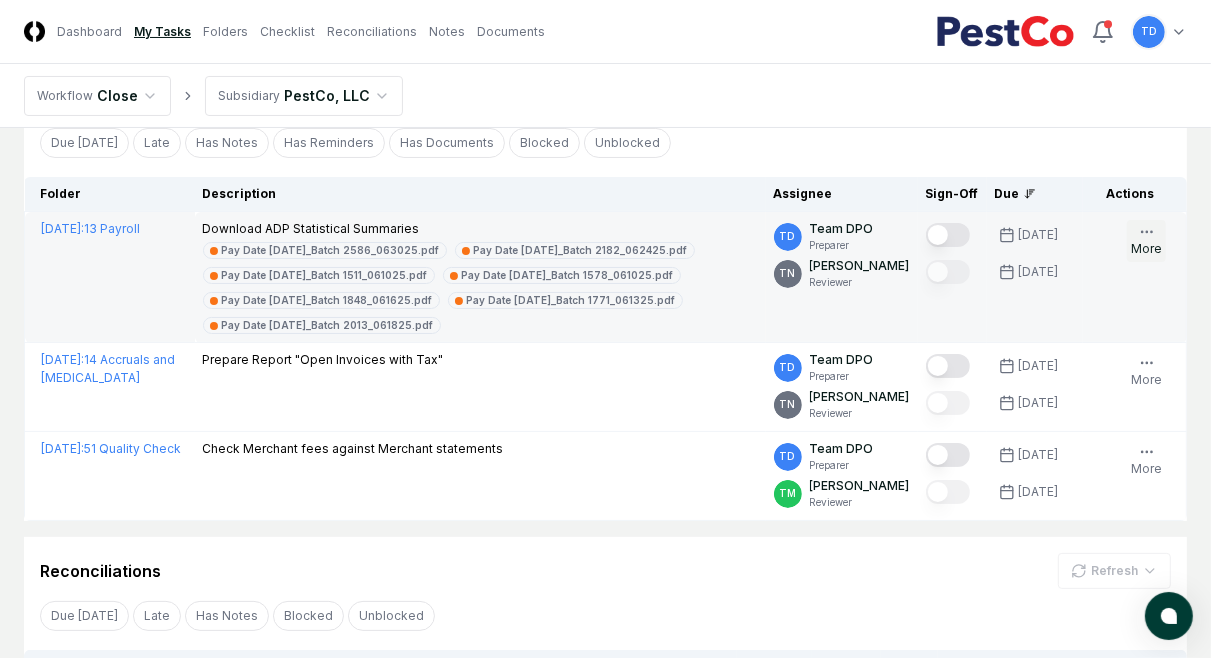 click 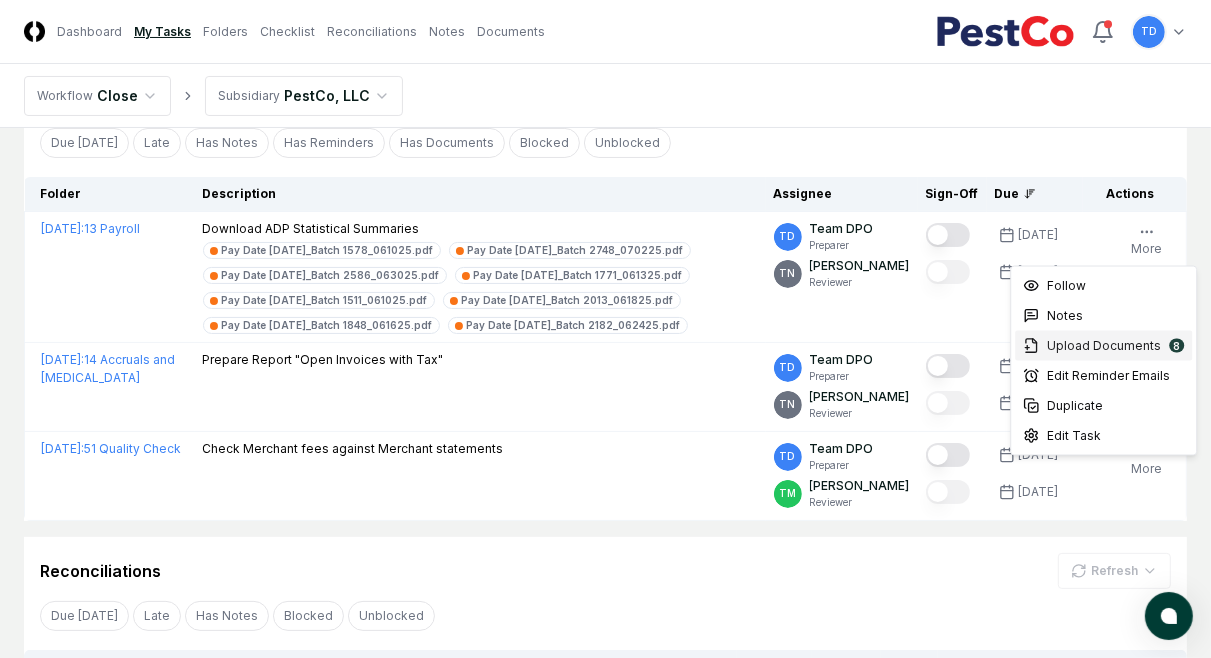 click on "Upload Documents" at bounding box center [1104, 346] 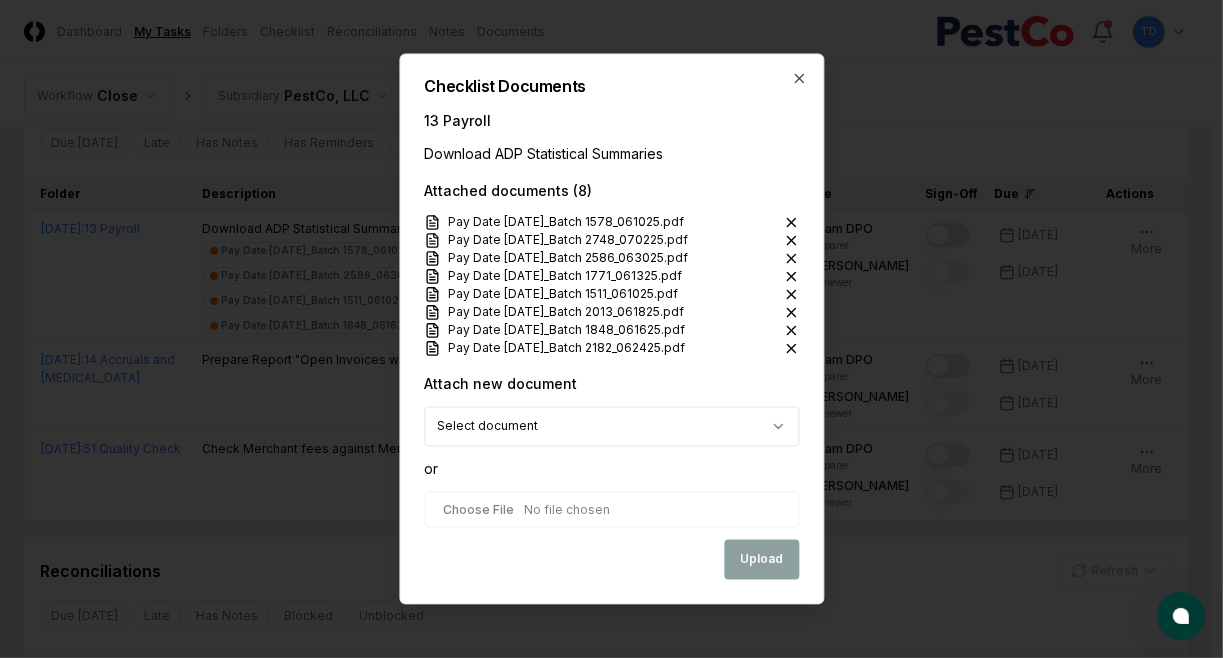 click at bounding box center (611, 510) 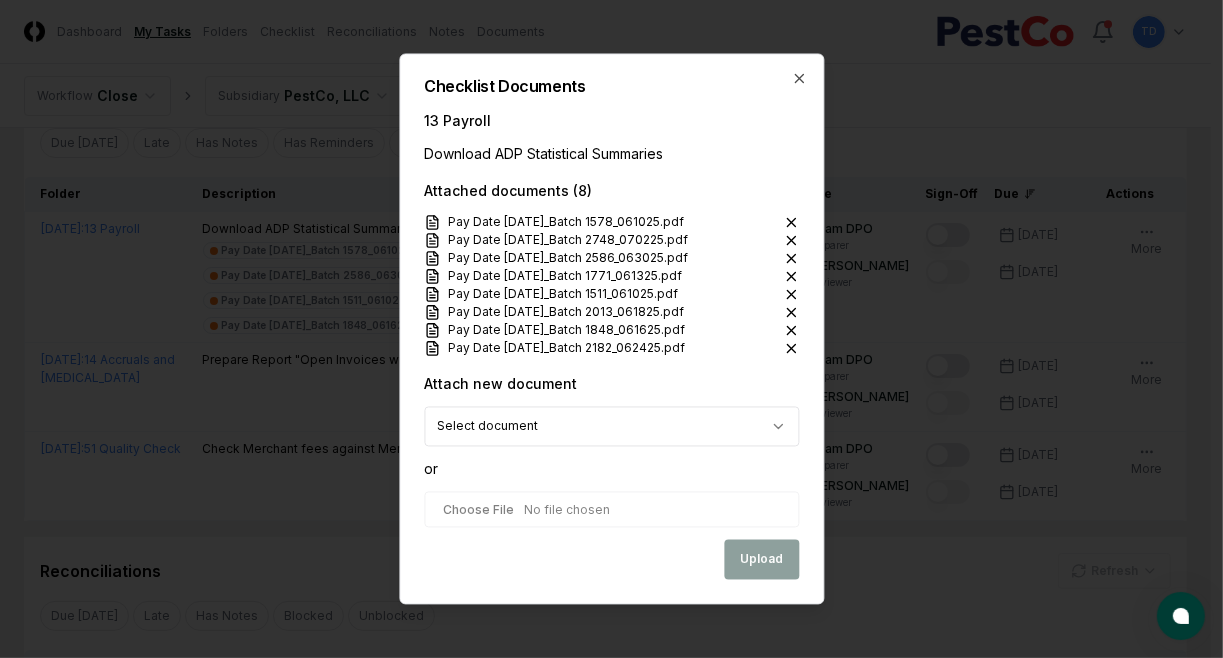 type on "**********" 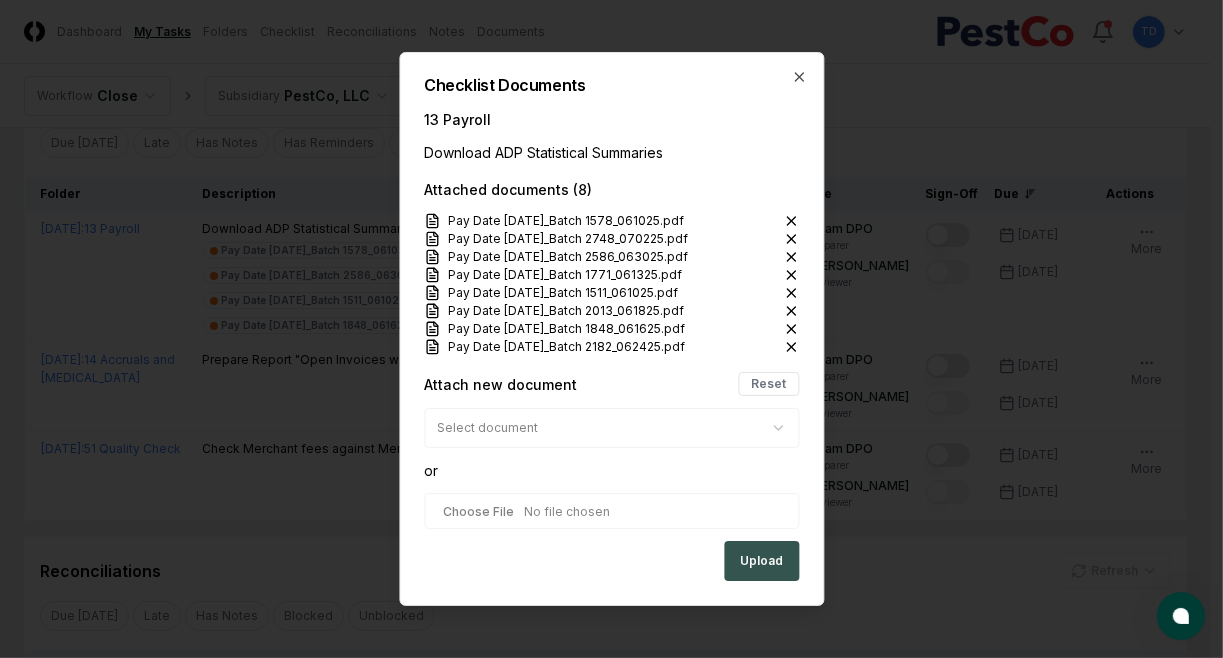 click on "Upload" at bounding box center (761, 561) 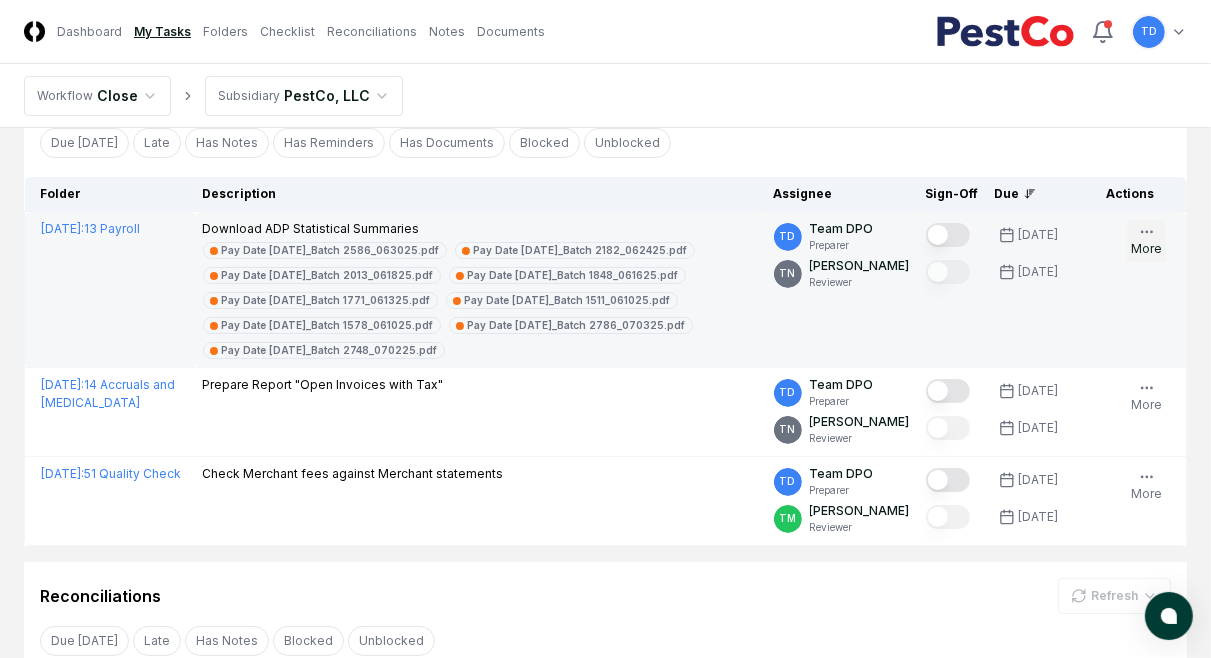 click on "More" at bounding box center (1146, 241) 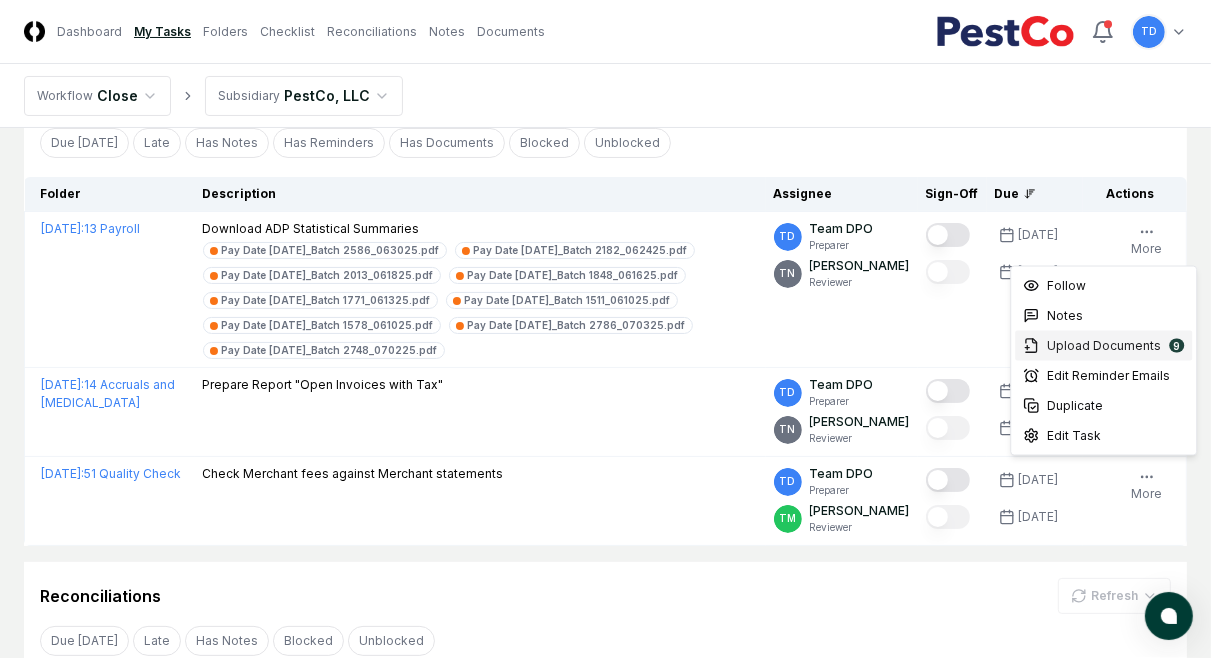 click on "Upload Documents" at bounding box center (1104, 346) 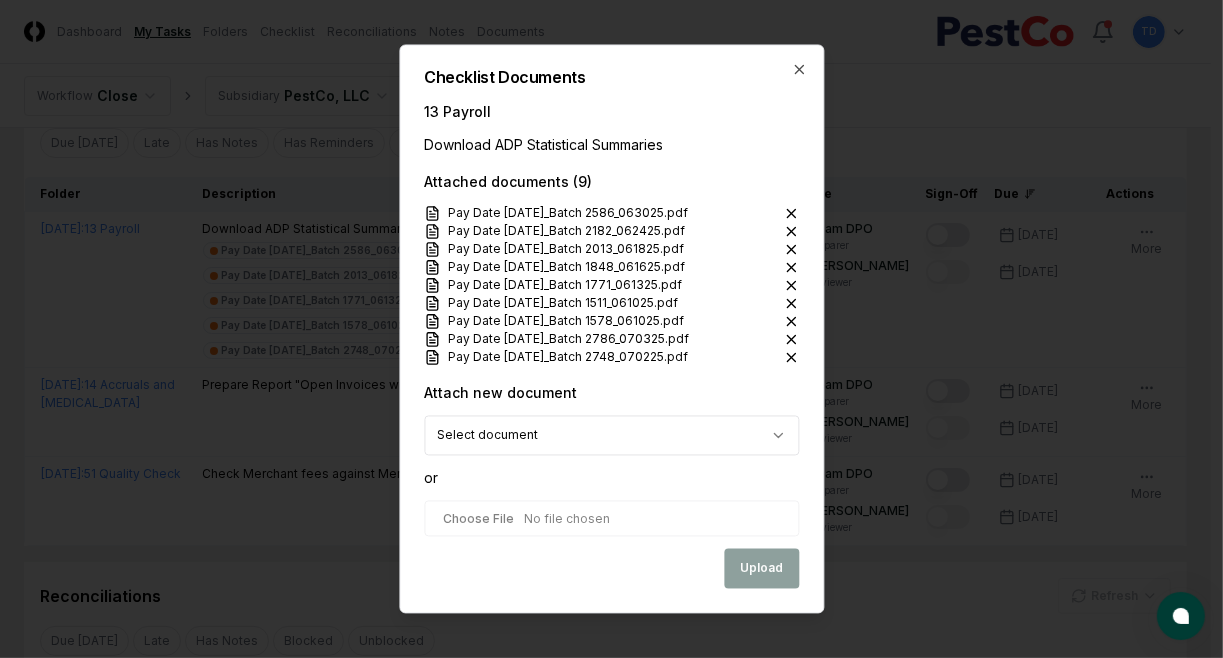 click on "Checklist Documents 13 Payroll Download ADP Statistical Summaries Attached documents ( 9 ) Pay Date [DATE]_Batch 2586_063025.pdf Pay Date [DATE]_Batch 2182_062425.pdf Pay Date [DATE]_Batch 2013_061825.pdf Pay Date [DATE]_Batch 1848_061625.pdf Pay Date [DATE]_Batch 1771_061325.pdf Pay Date [DATE]_Batch 1511_061025.pdf Pay Date [DATE]_Batch 1578_061025.pdf Pay Date [DATE]_Batch 2786_070325.pdf Pay Date [DATE]_Batch 2748_070225.pdf Attach new document Select document or Upload Close" at bounding box center (611, 329) 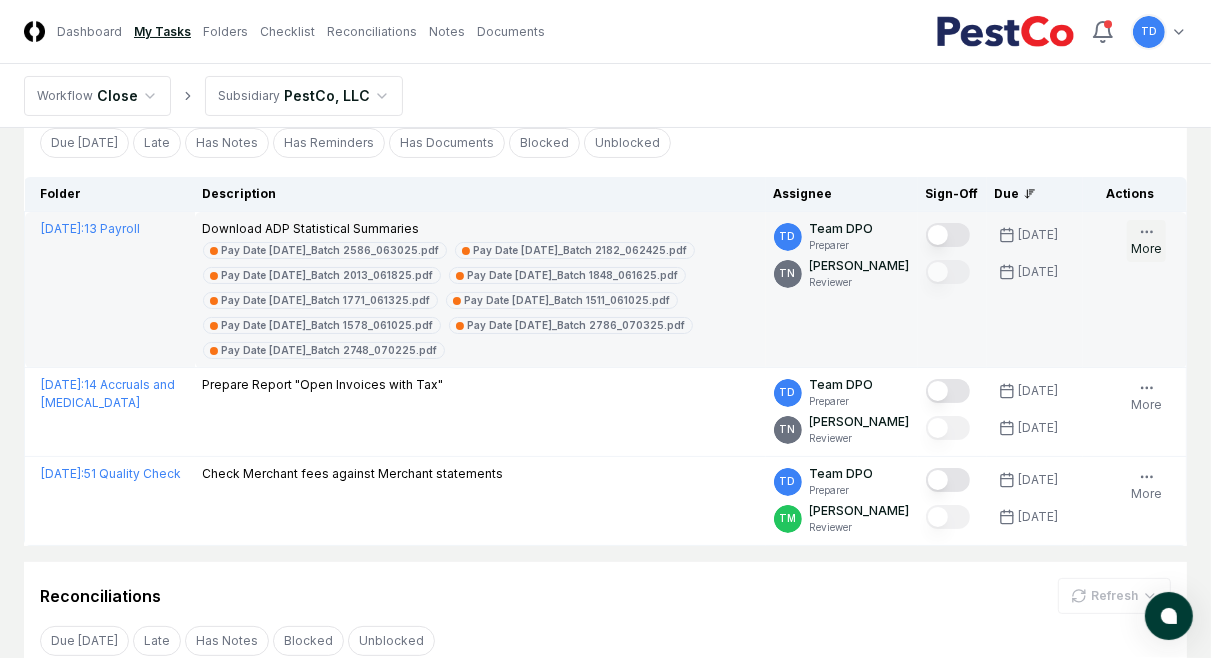 click 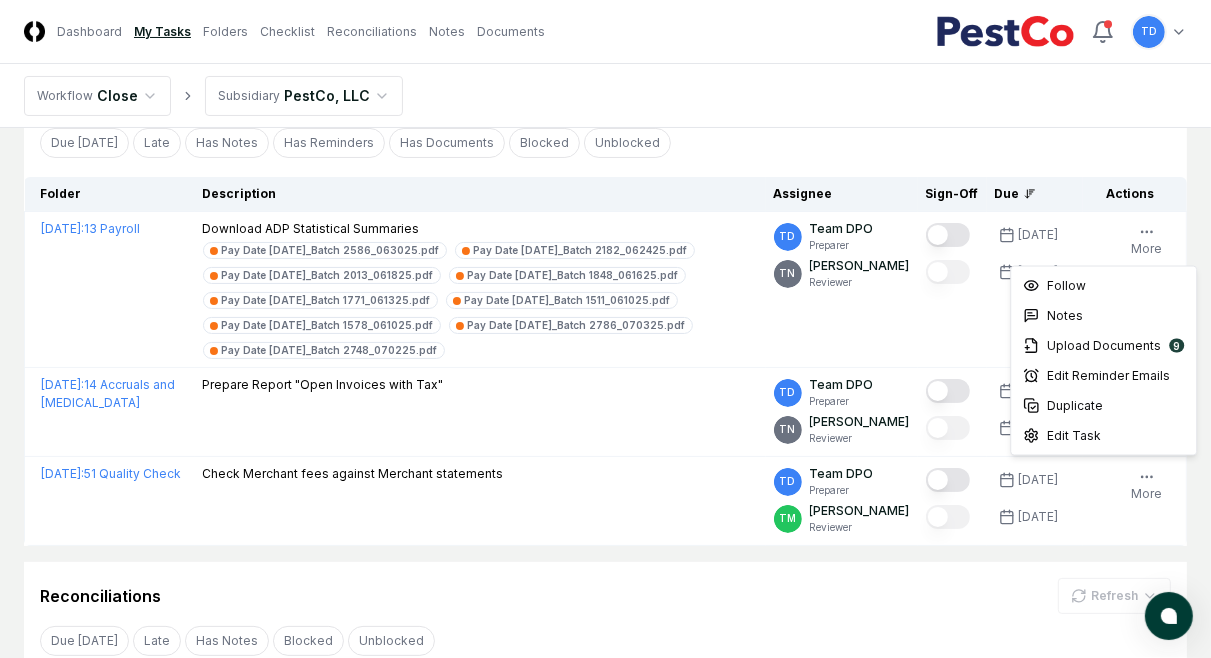 click on "Description" at bounding box center (480, 194) 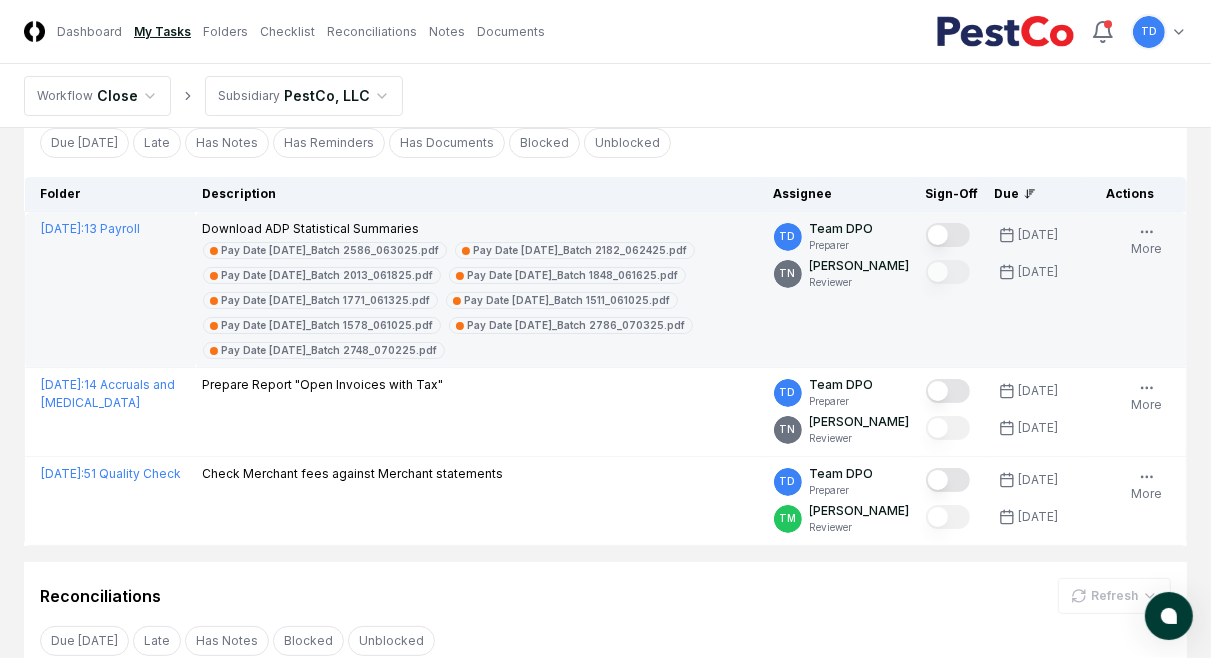 click at bounding box center (948, 235) 